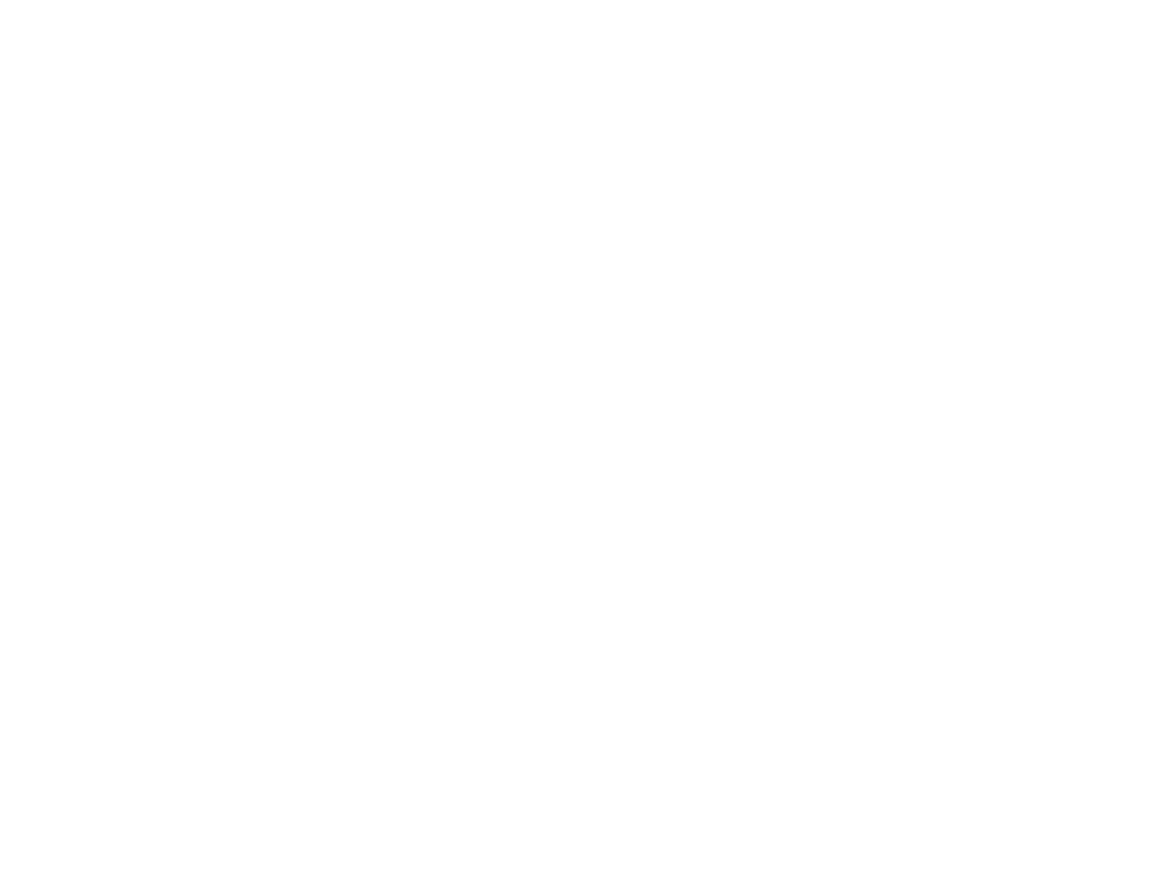scroll, scrollTop: 0, scrollLeft: 0, axis: both 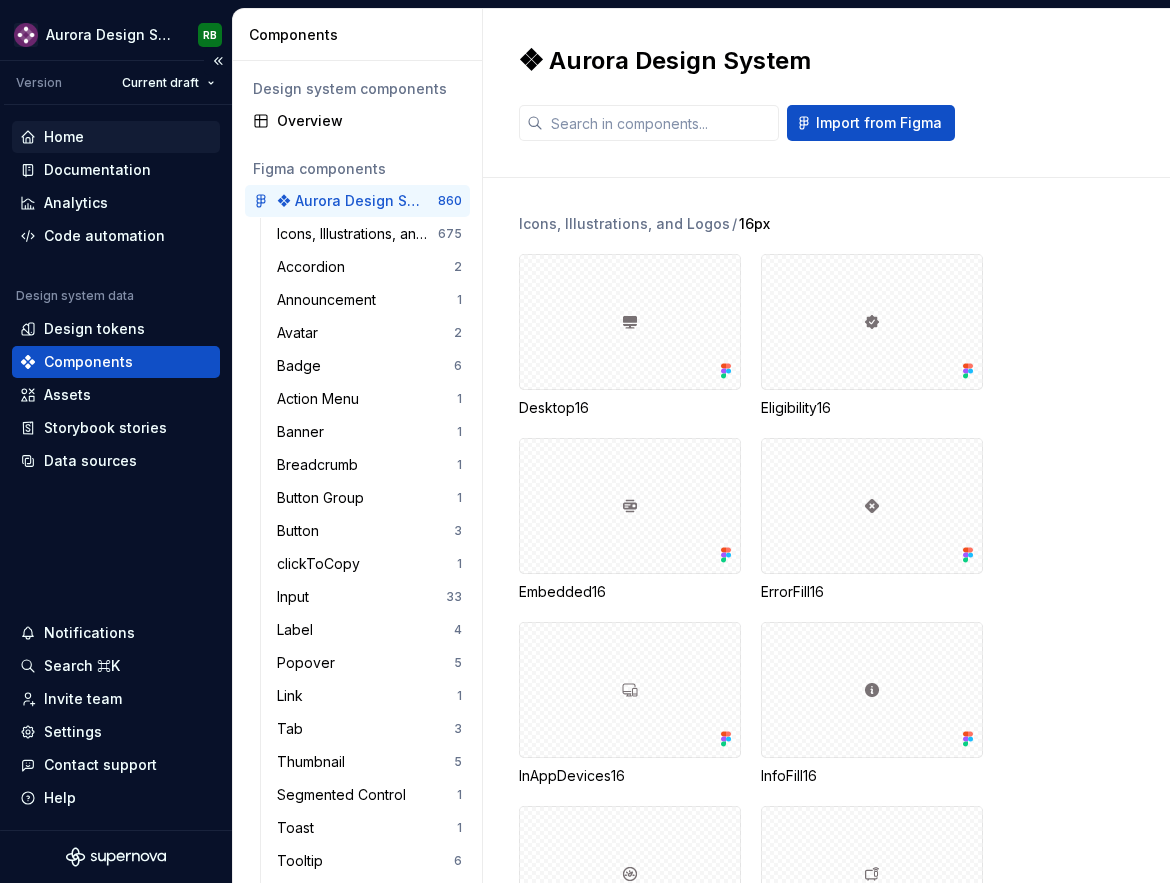 click on "Home" at bounding box center (116, 137) 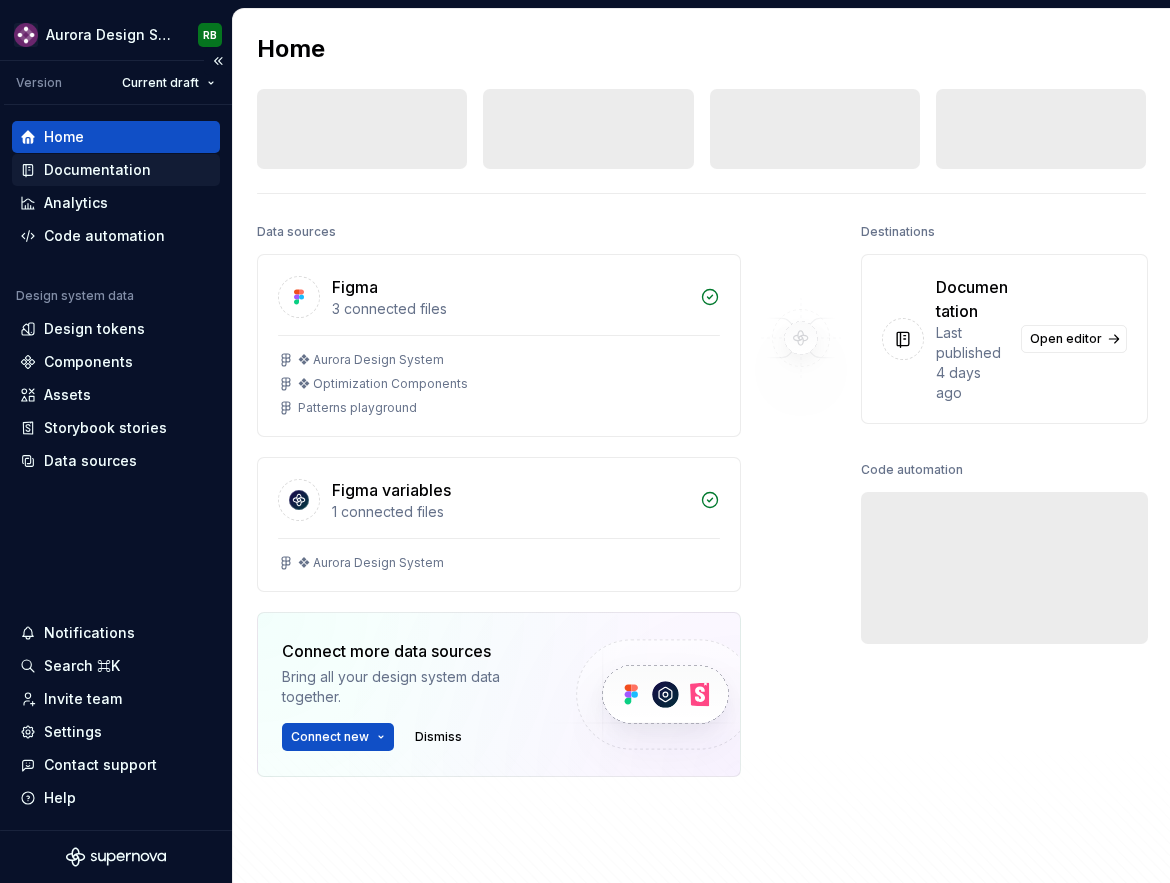 click on "Documentation" at bounding box center [97, 170] 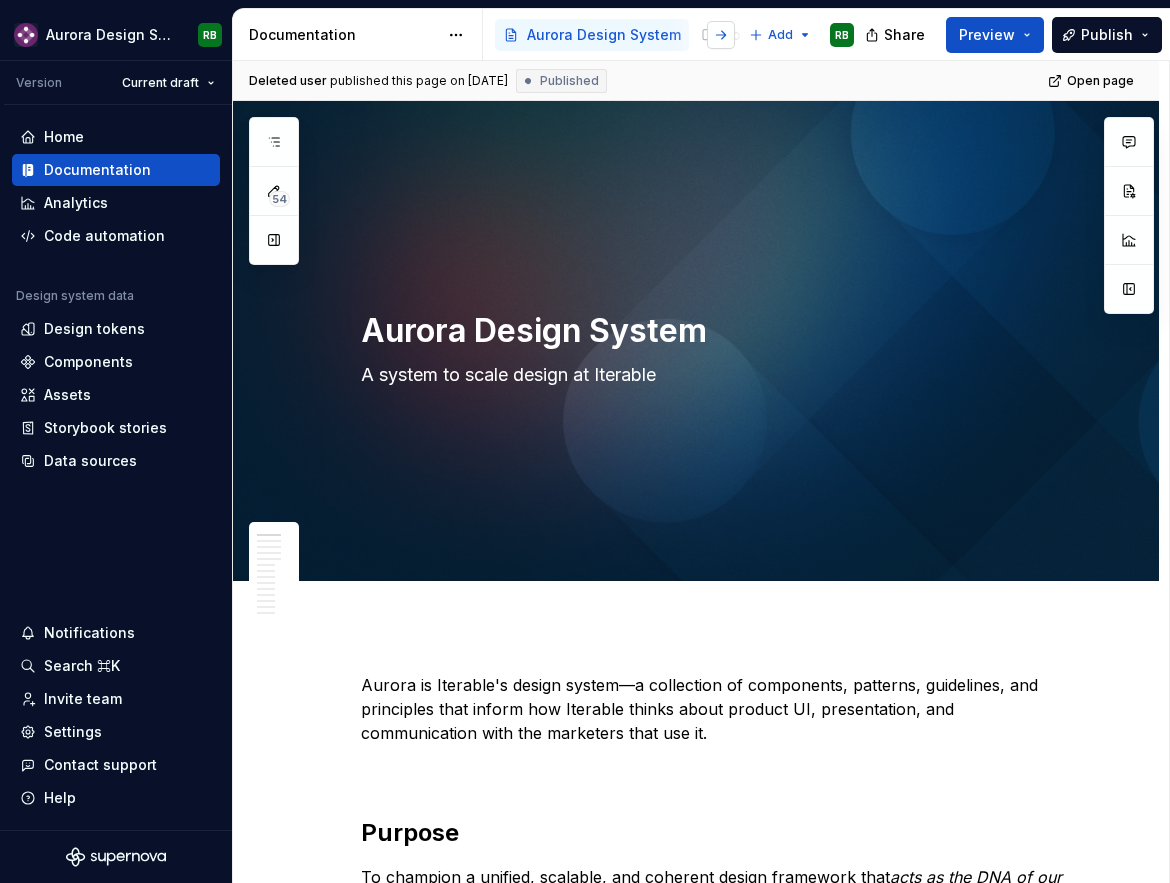 click at bounding box center [721, 35] 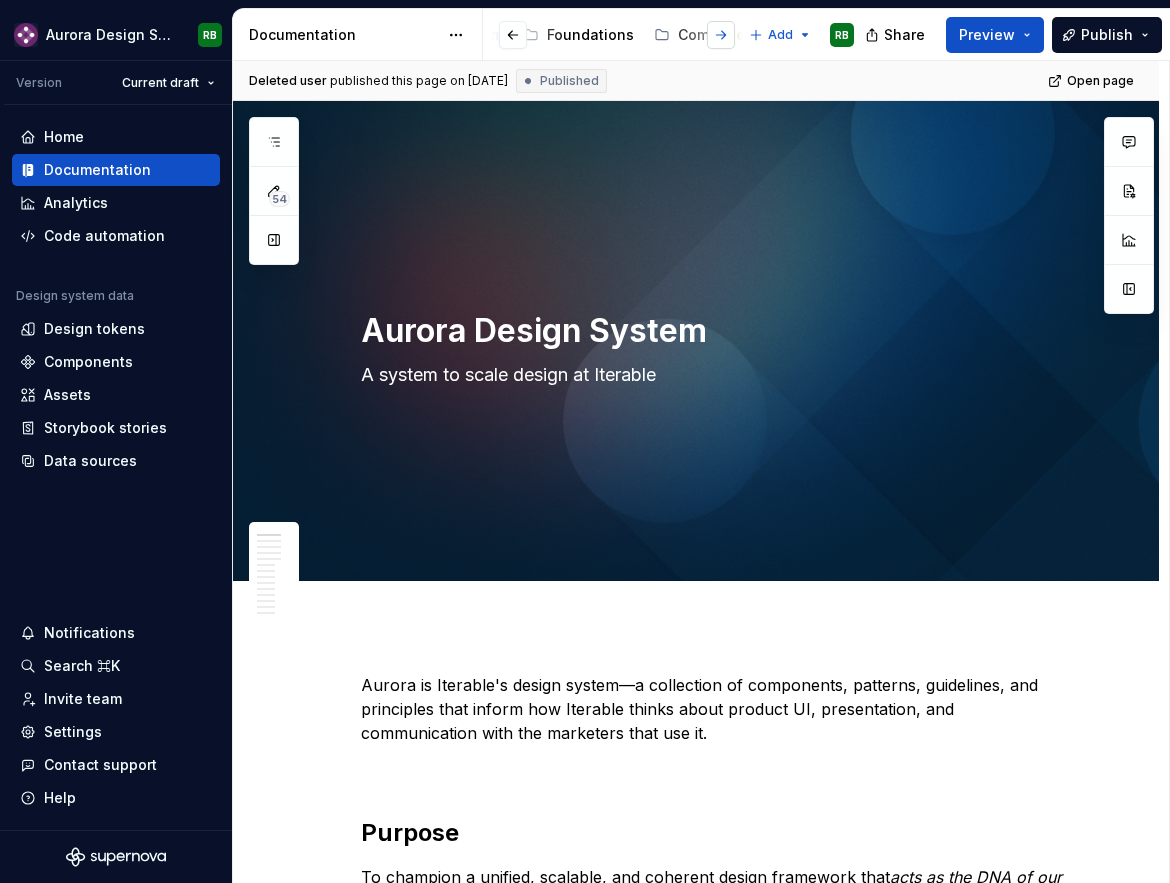scroll, scrollTop: 0, scrollLeft: 254, axis: horizontal 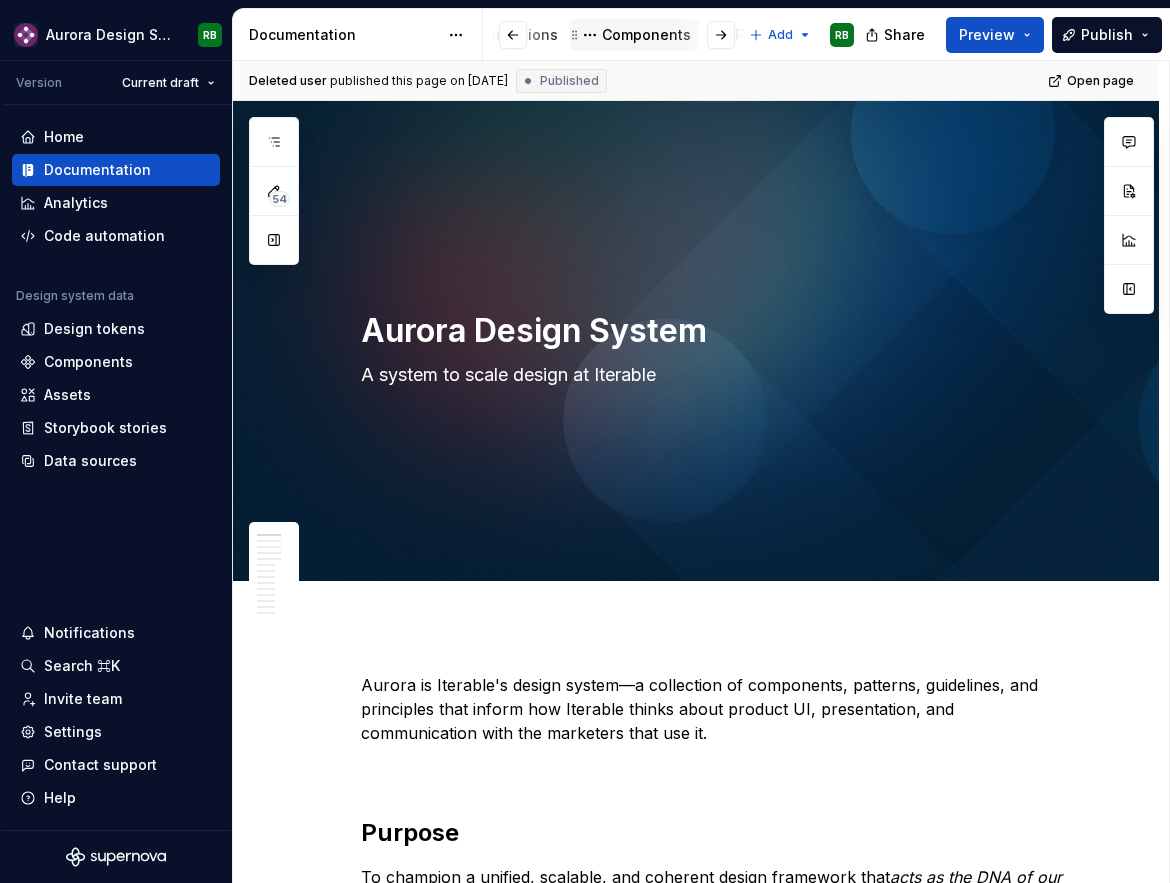 click on "Components" at bounding box center [646, 35] 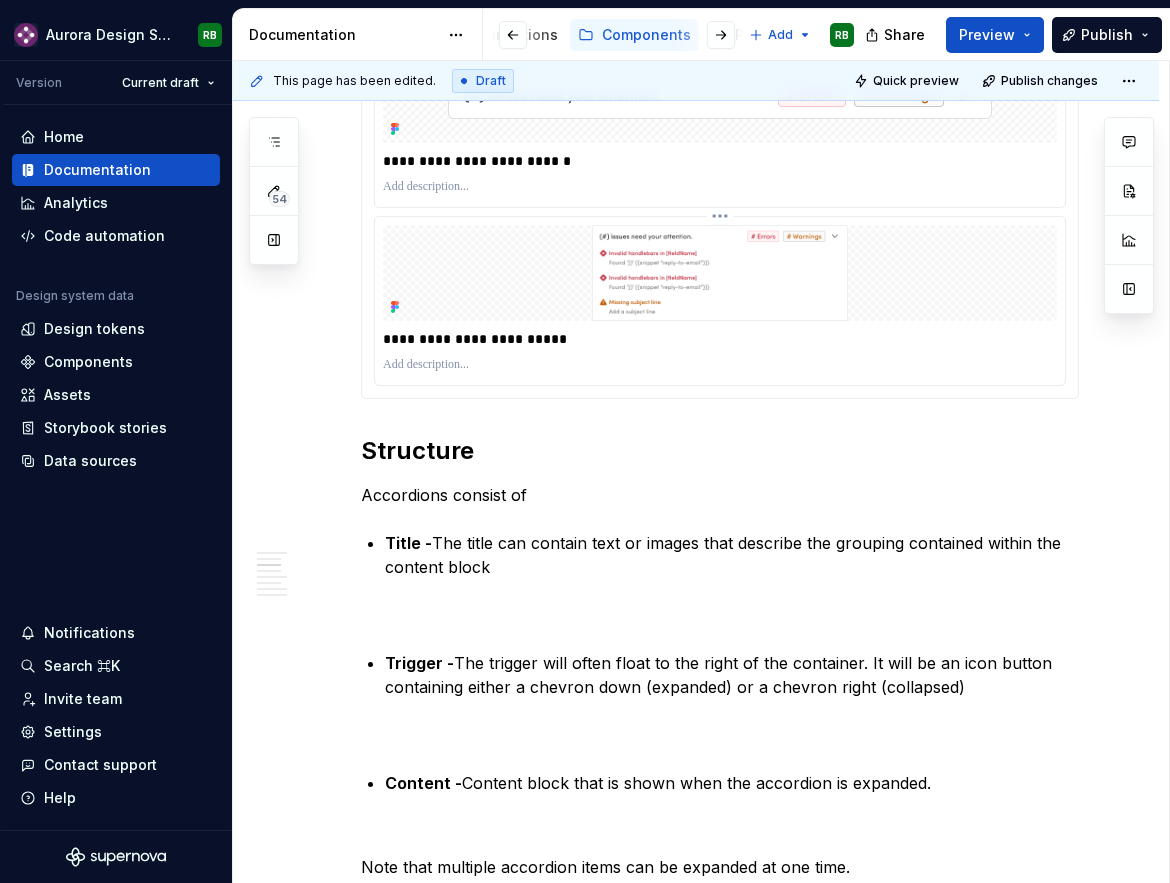 scroll, scrollTop: 1430, scrollLeft: 0, axis: vertical 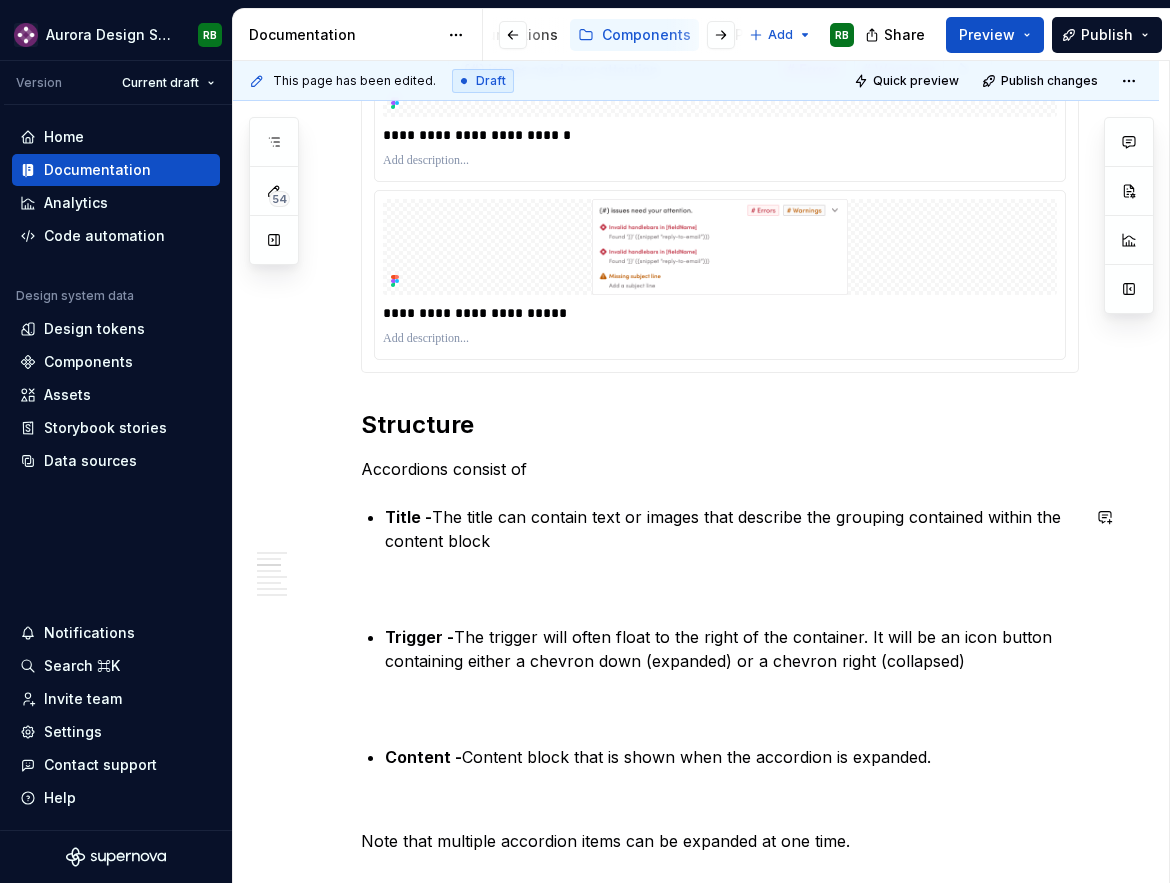 click at bounding box center [720, 589] 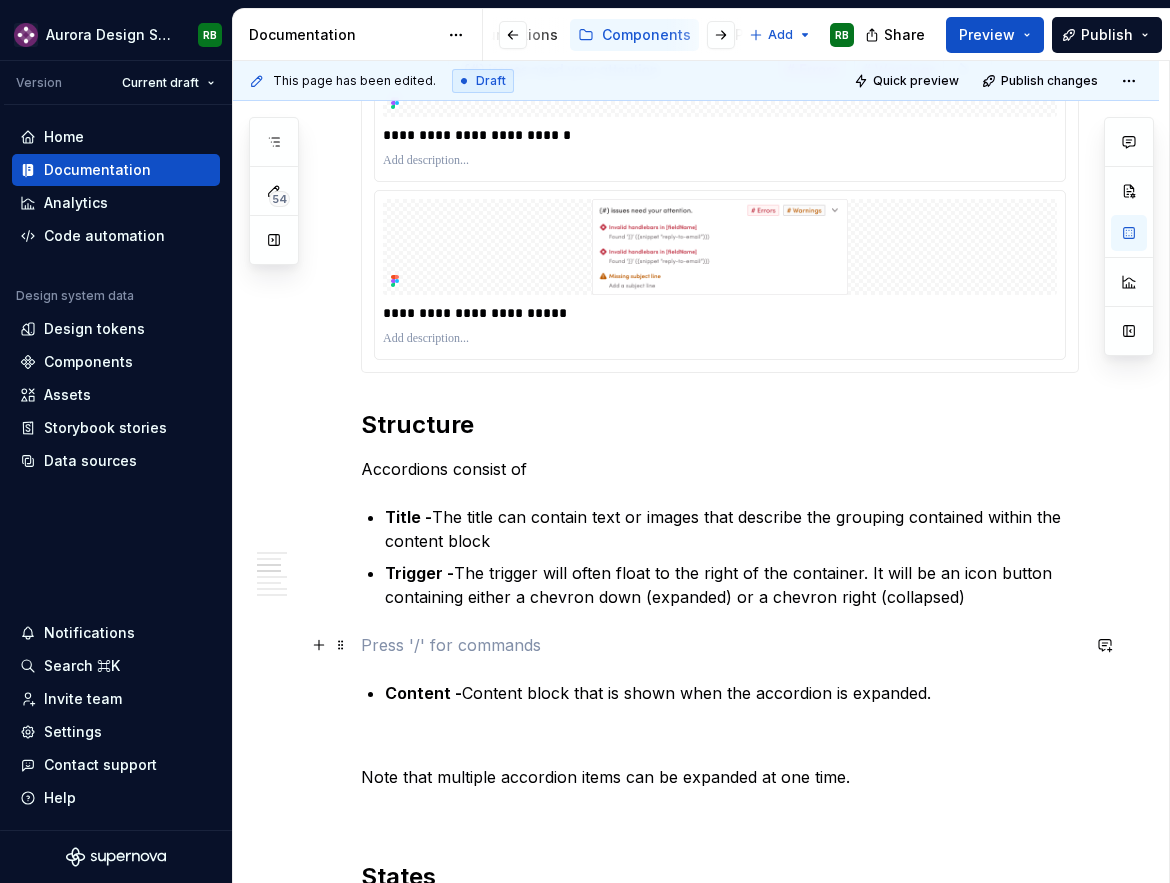 click at bounding box center (720, 645) 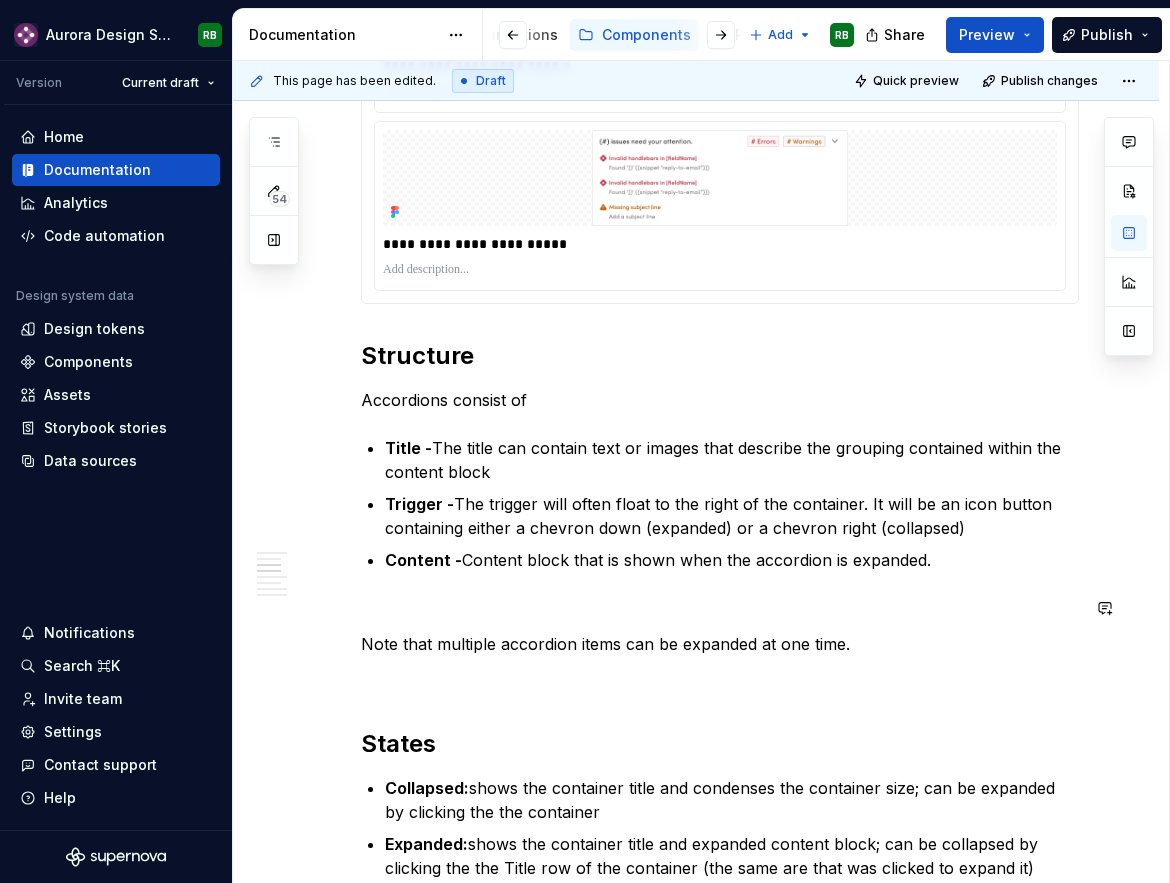 scroll, scrollTop: 1501, scrollLeft: 0, axis: vertical 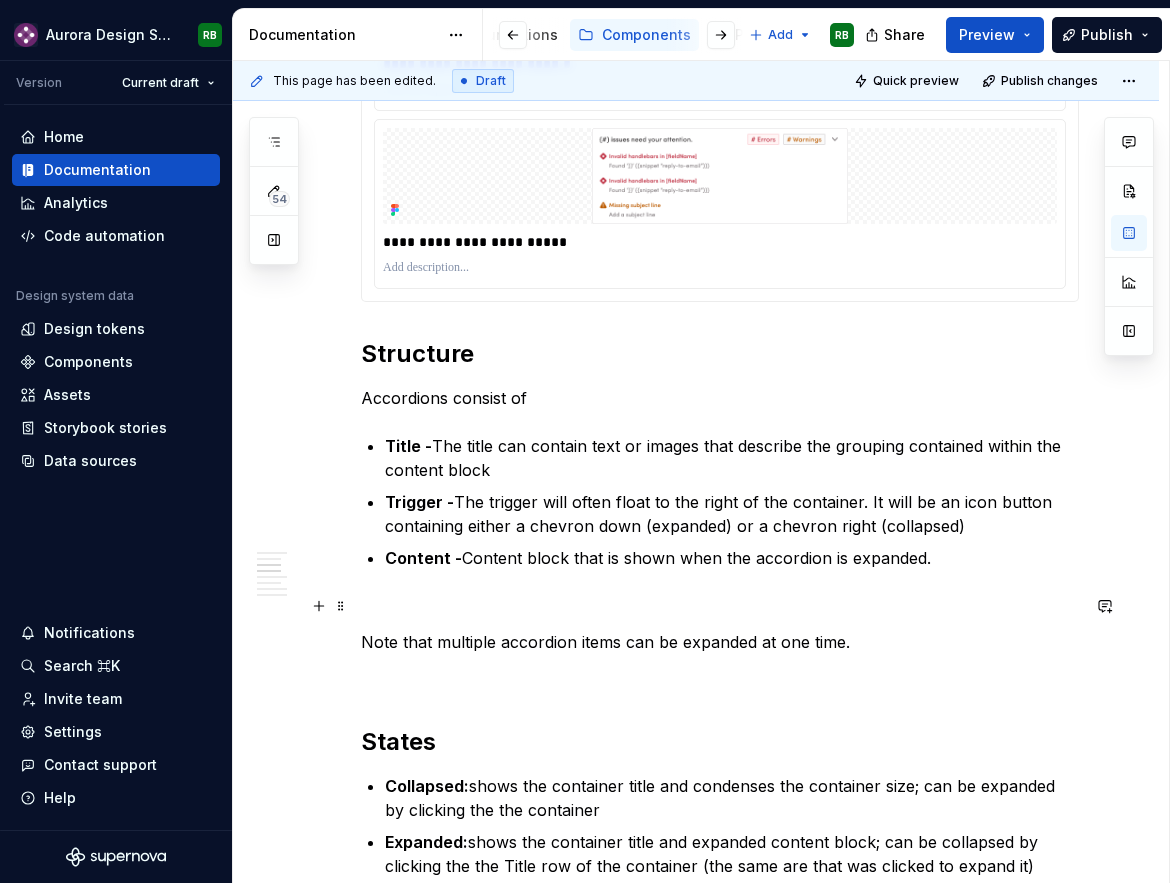 click at bounding box center [720, 606] 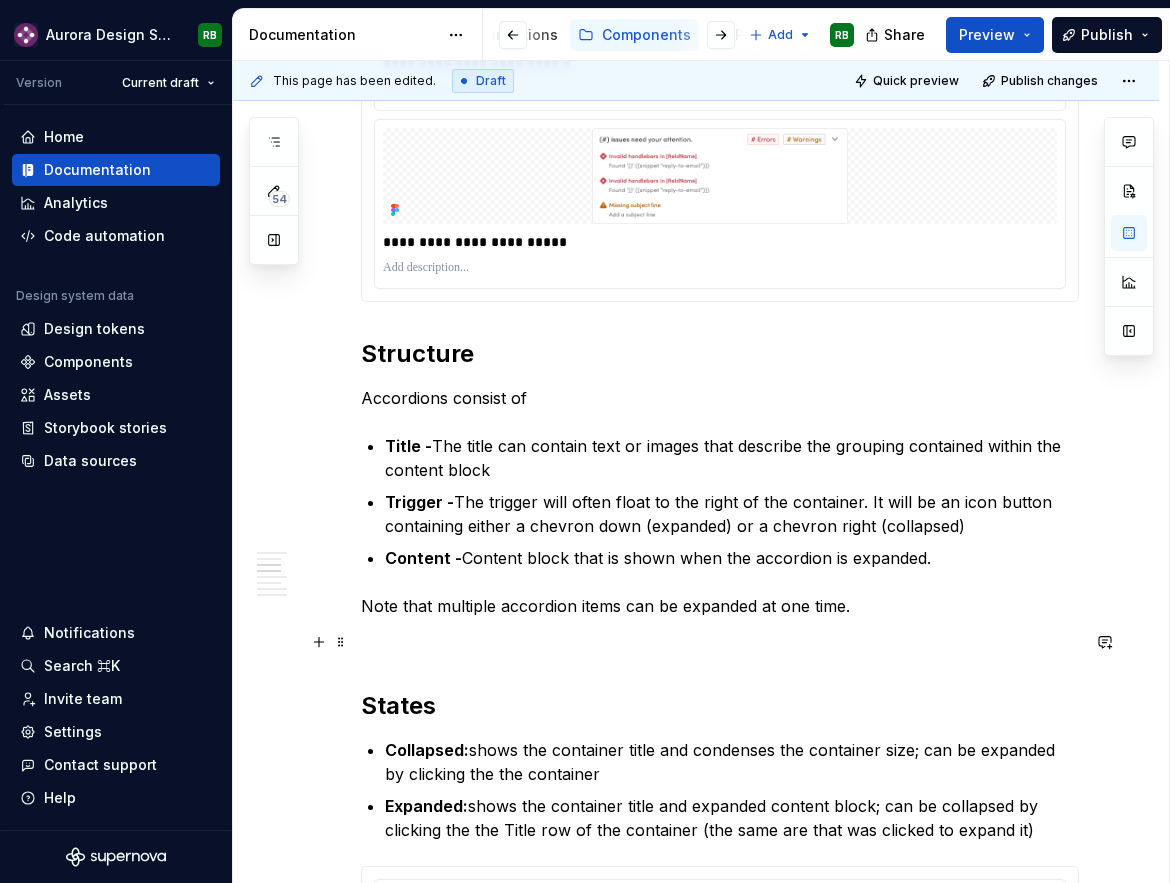 click at bounding box center (720, 642) 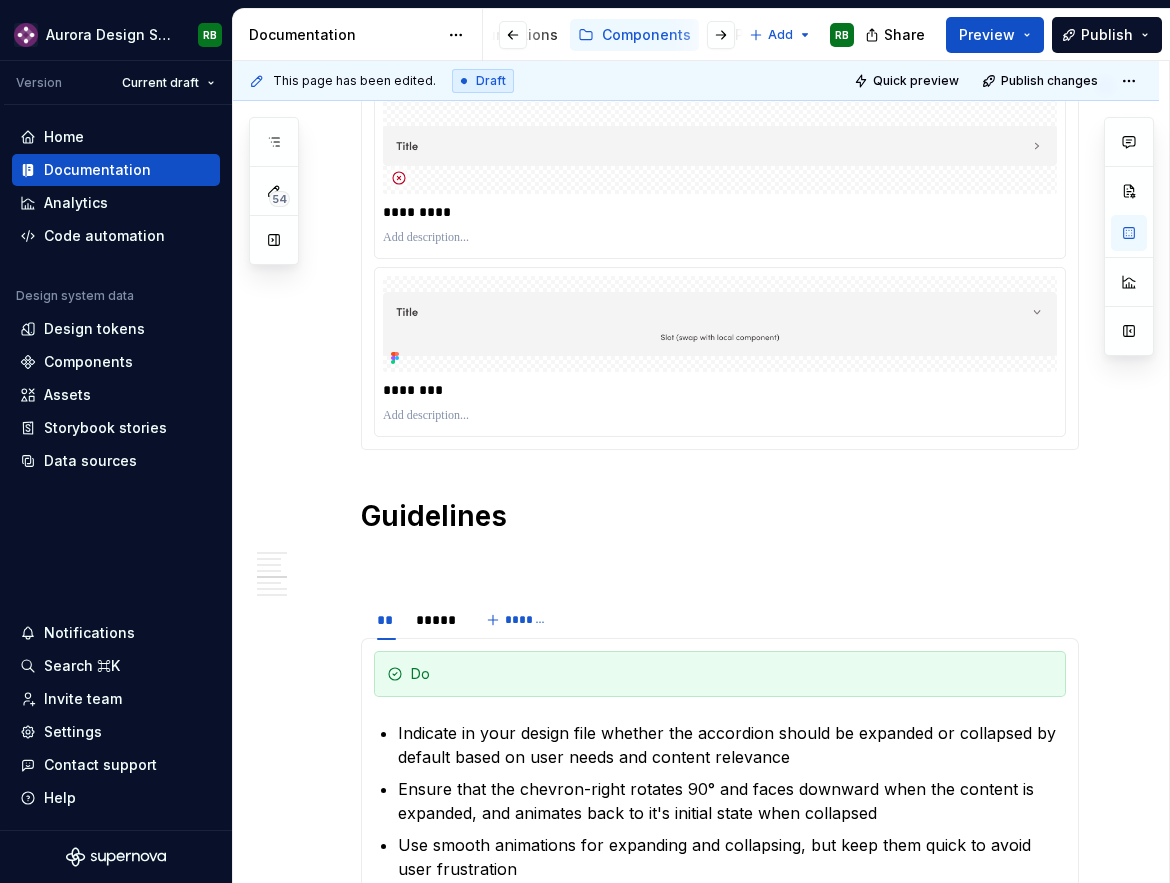 scroll, scrollTop: 2271, scrollLeft: 0, axis: vertical 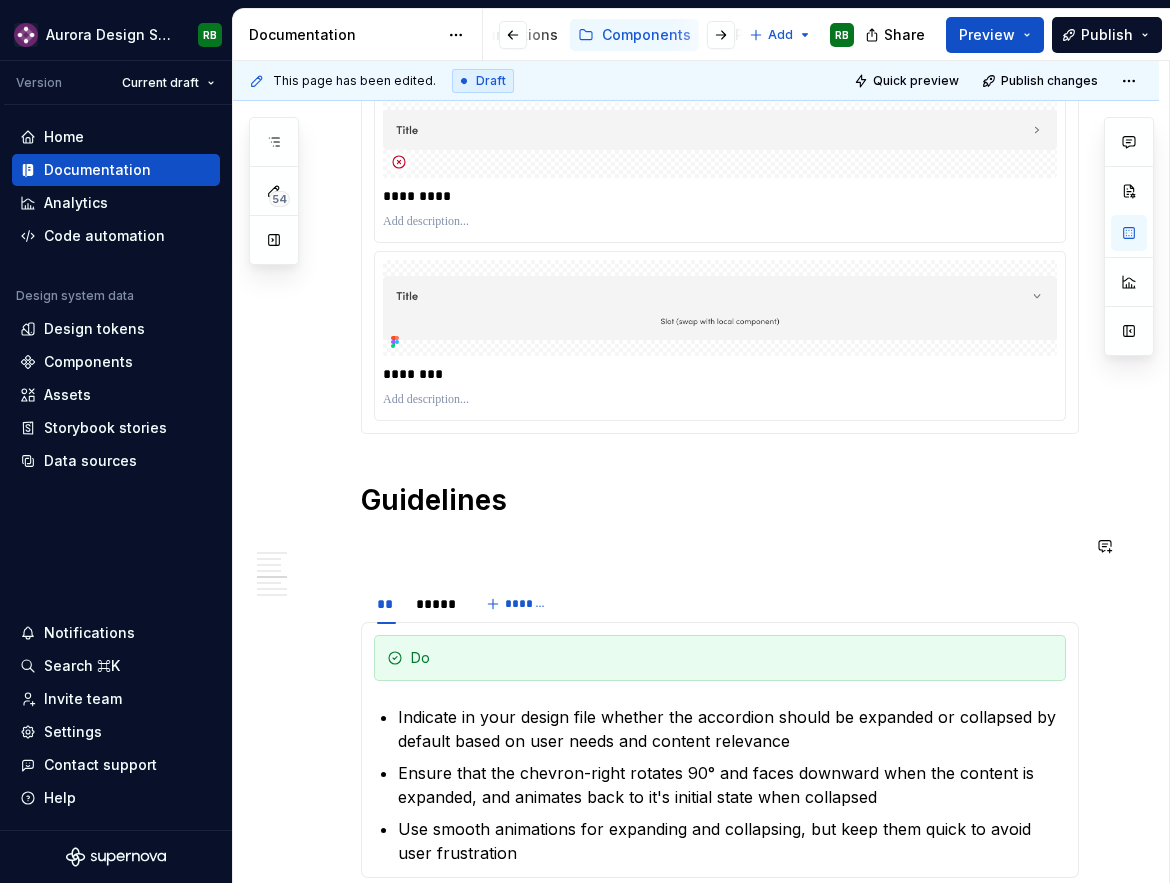 click on "**********" at bounding box center [720, -32] 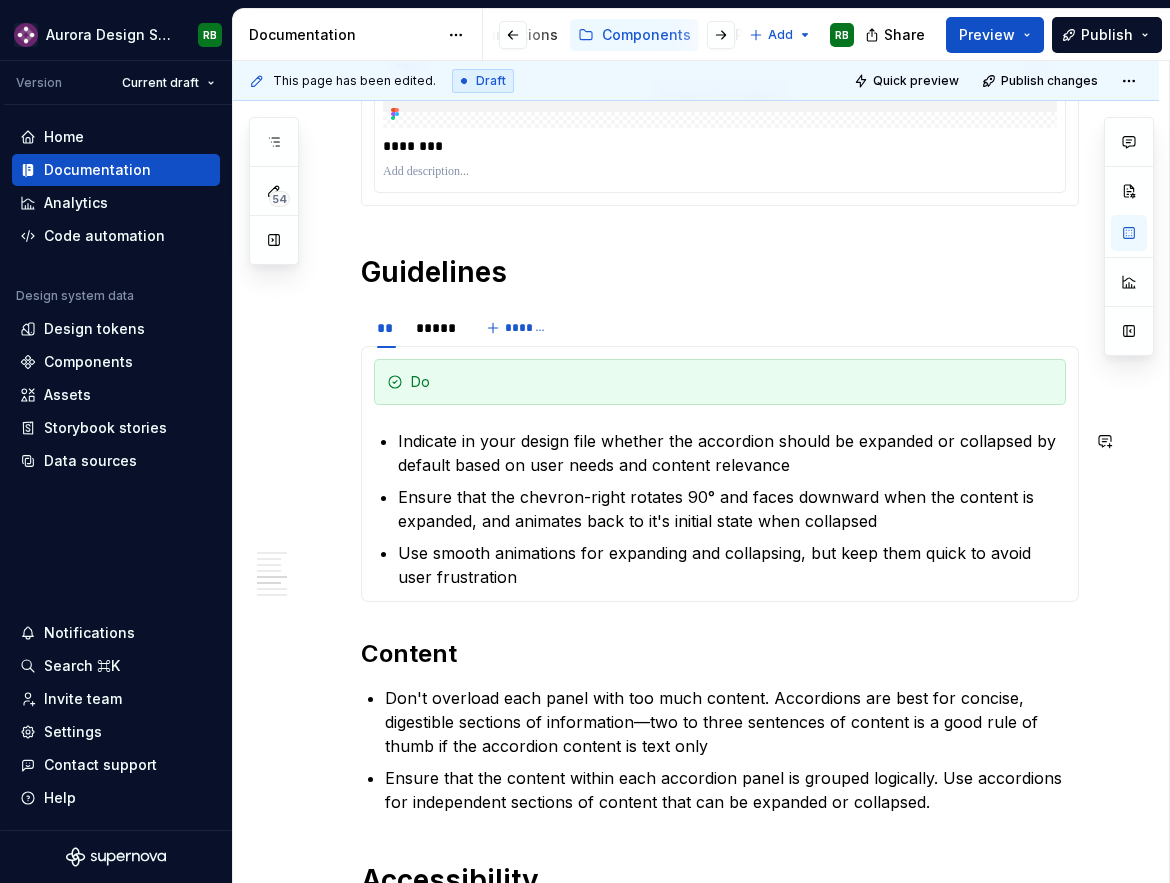 scroll, scrollTop: 2506, scrollLeft: 0, axis: vertical 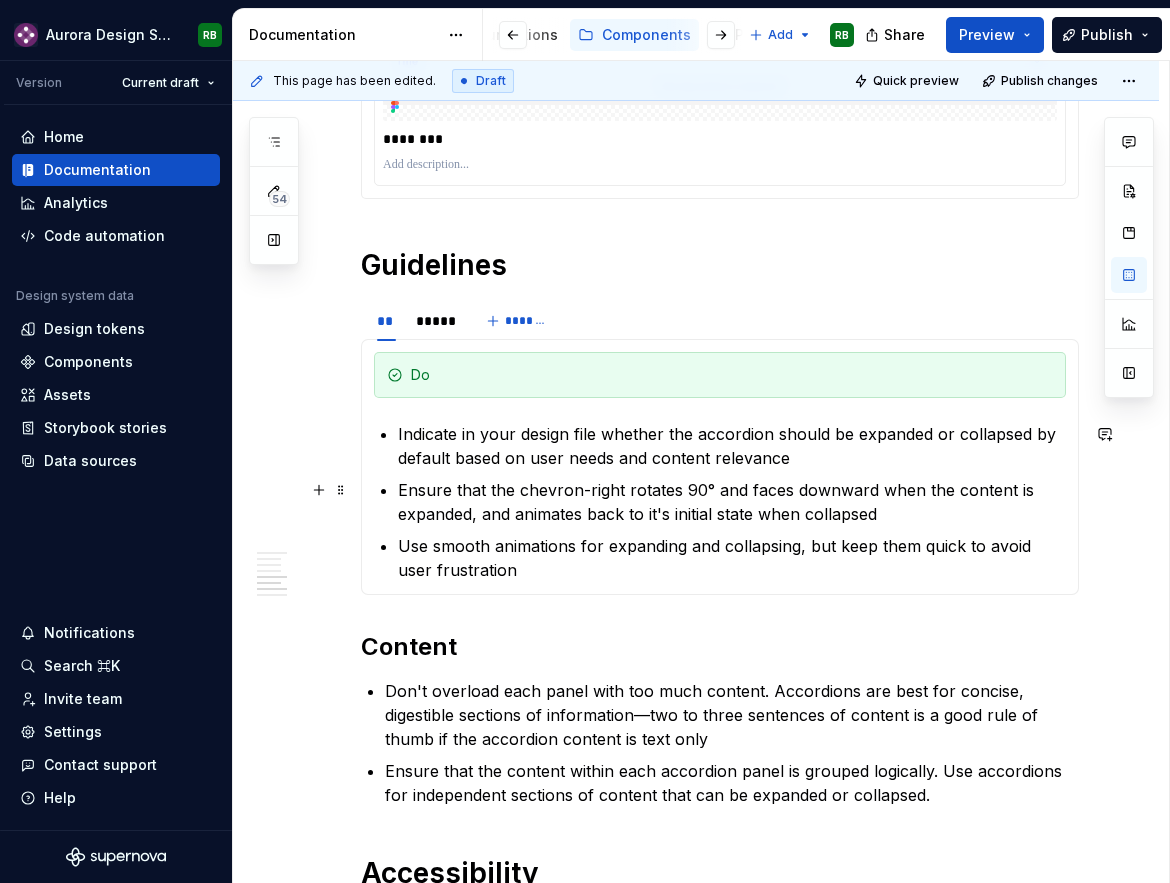 click on "Ensure that the chevron-right rotates 90° and faces downward when the content is expanded, and animates back to it's initial state when collapsed" at bounding box center (732, 502) 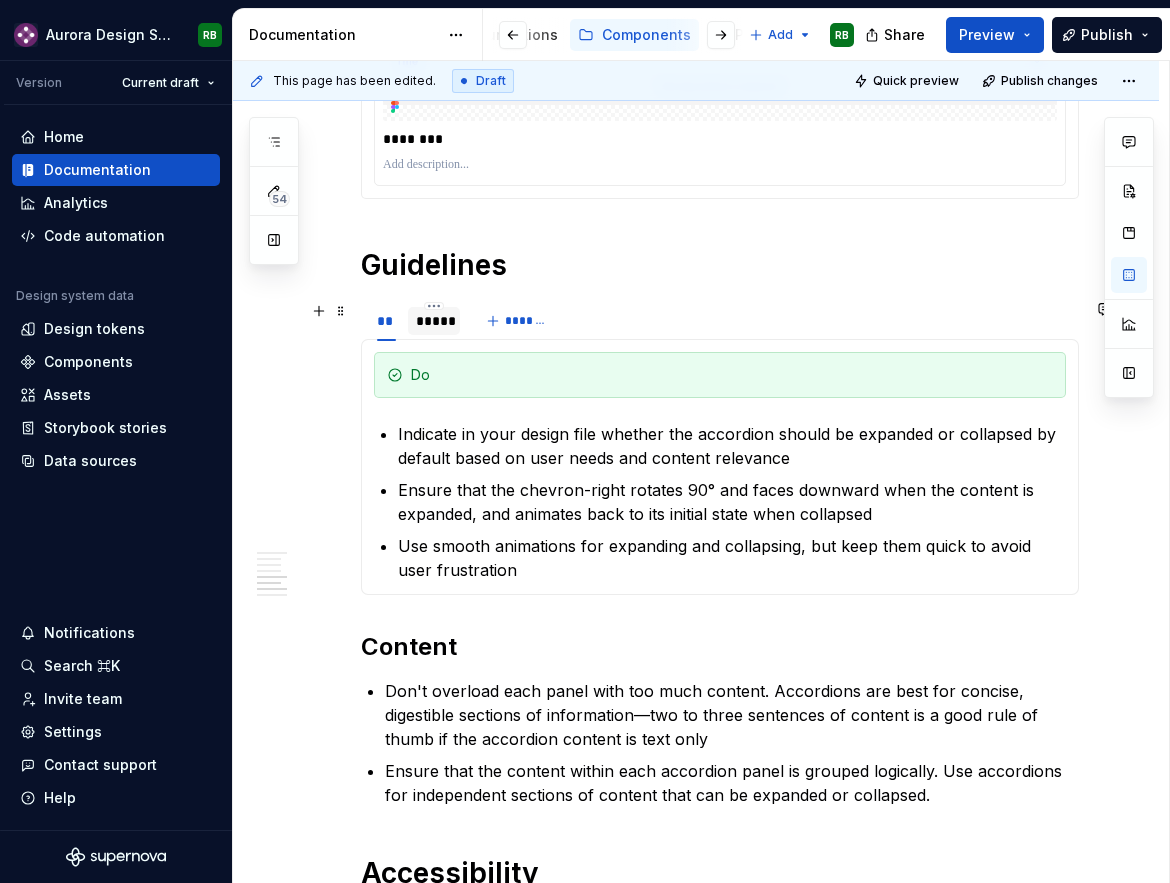 click on "*****" at bounding box center [434, 321] 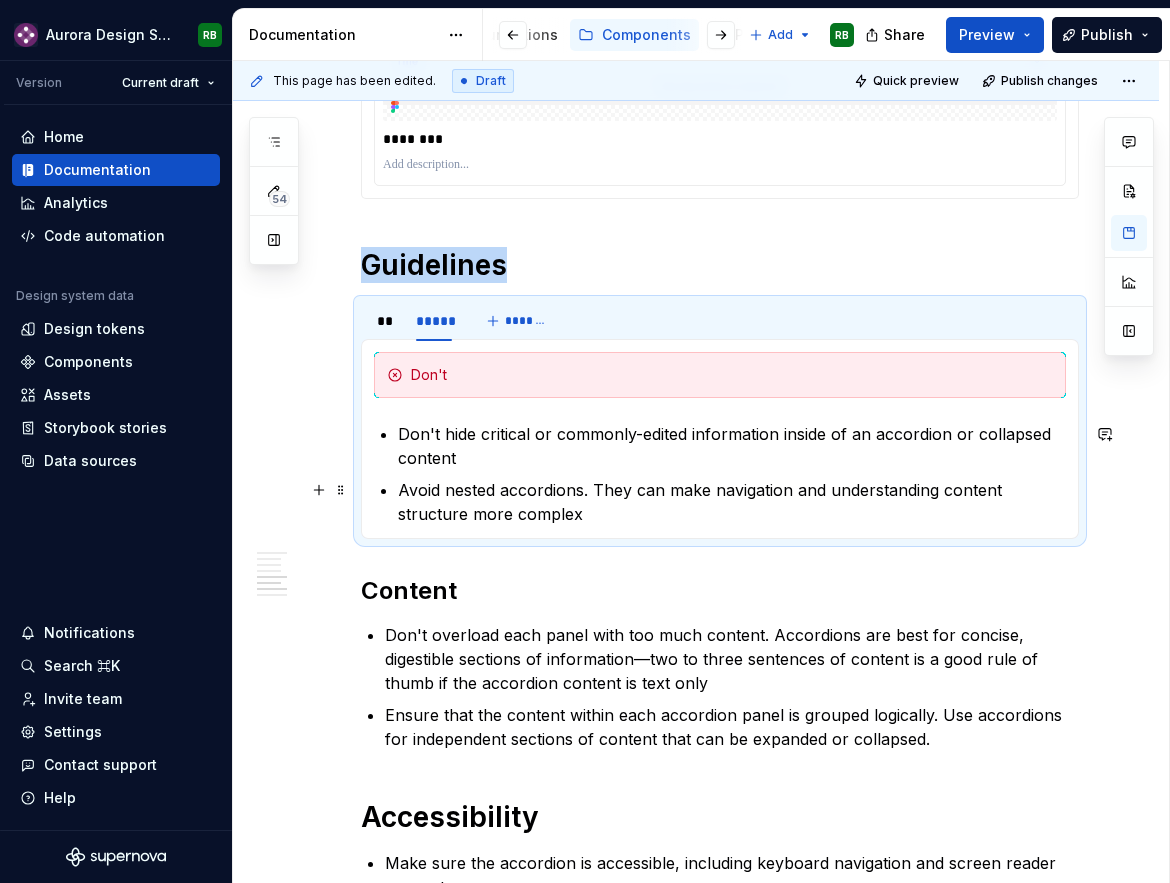 click on "Avoid nested accordions. They can make navigation and understanding content structure more complex" at bounding box center [732, 502] 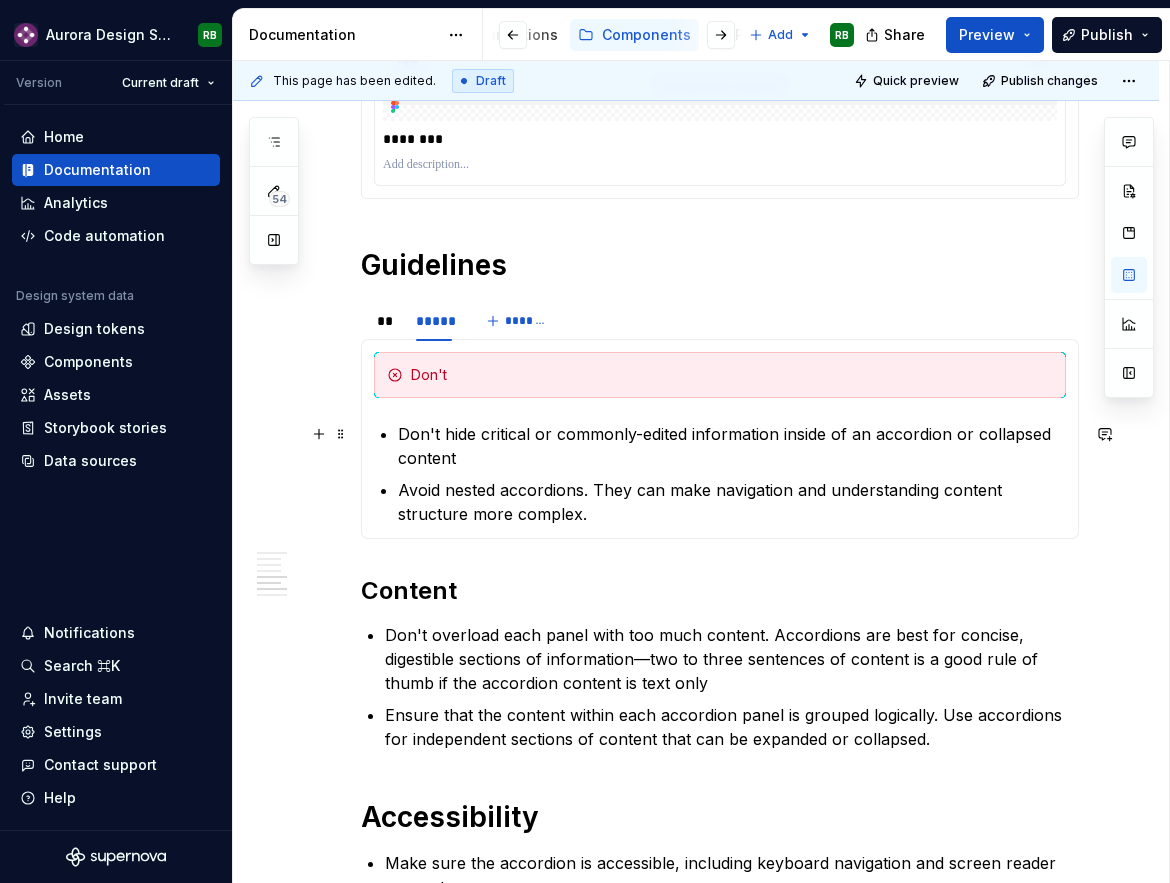 click on "Don't hide critical or commonly-edited information inside of an accordion or collapsed content" at bounding box center (732, 446) 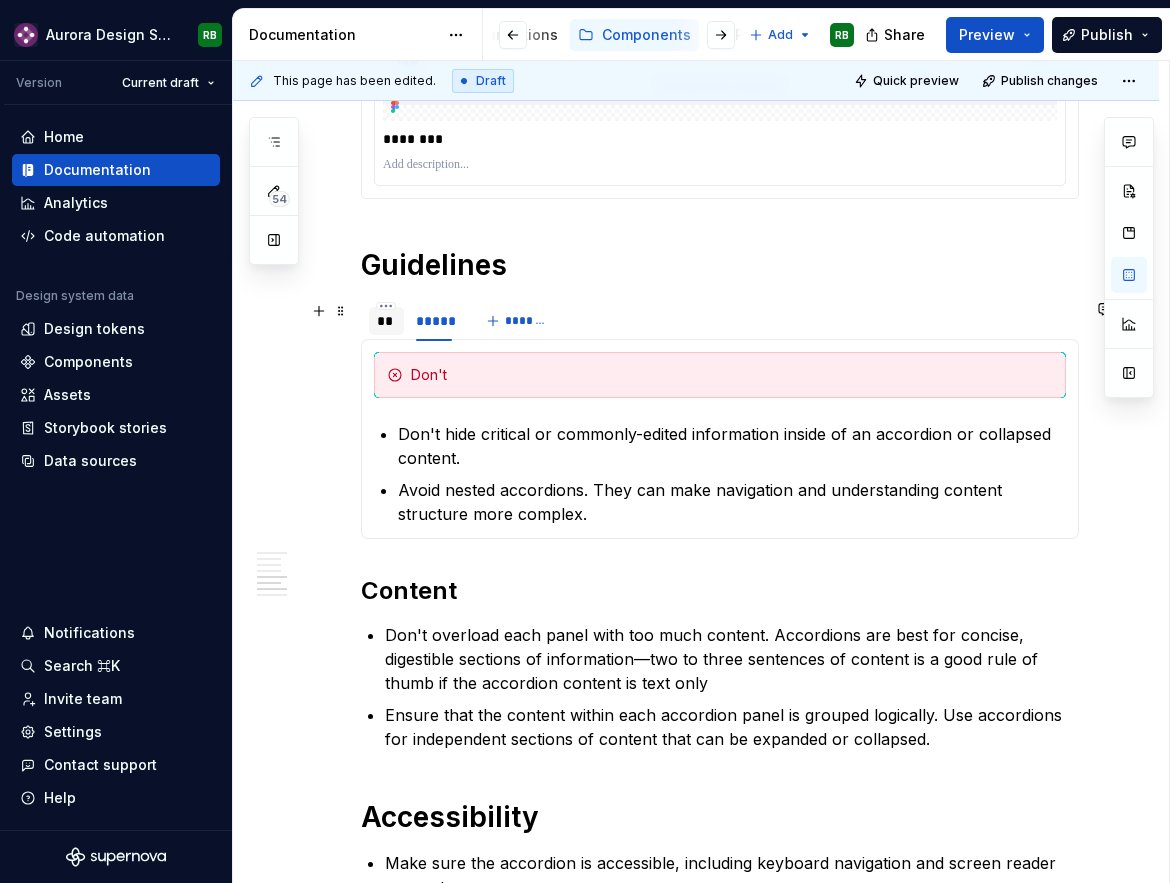 click on "**" at bounding box center (386, 321) 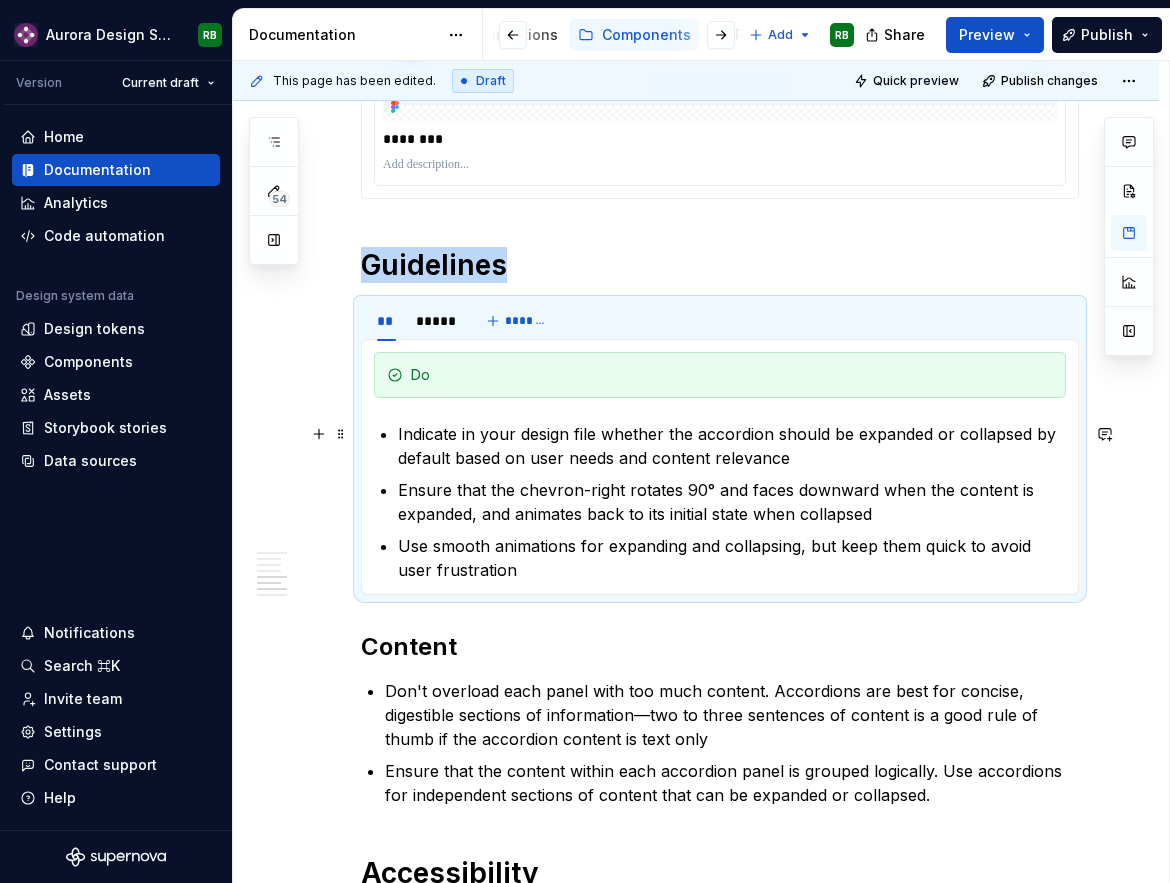 click on "Indicate in your design file whether the accordion should be expanded or collapsed by default based on user needs and content relevance" at bounding box center (732, 446) 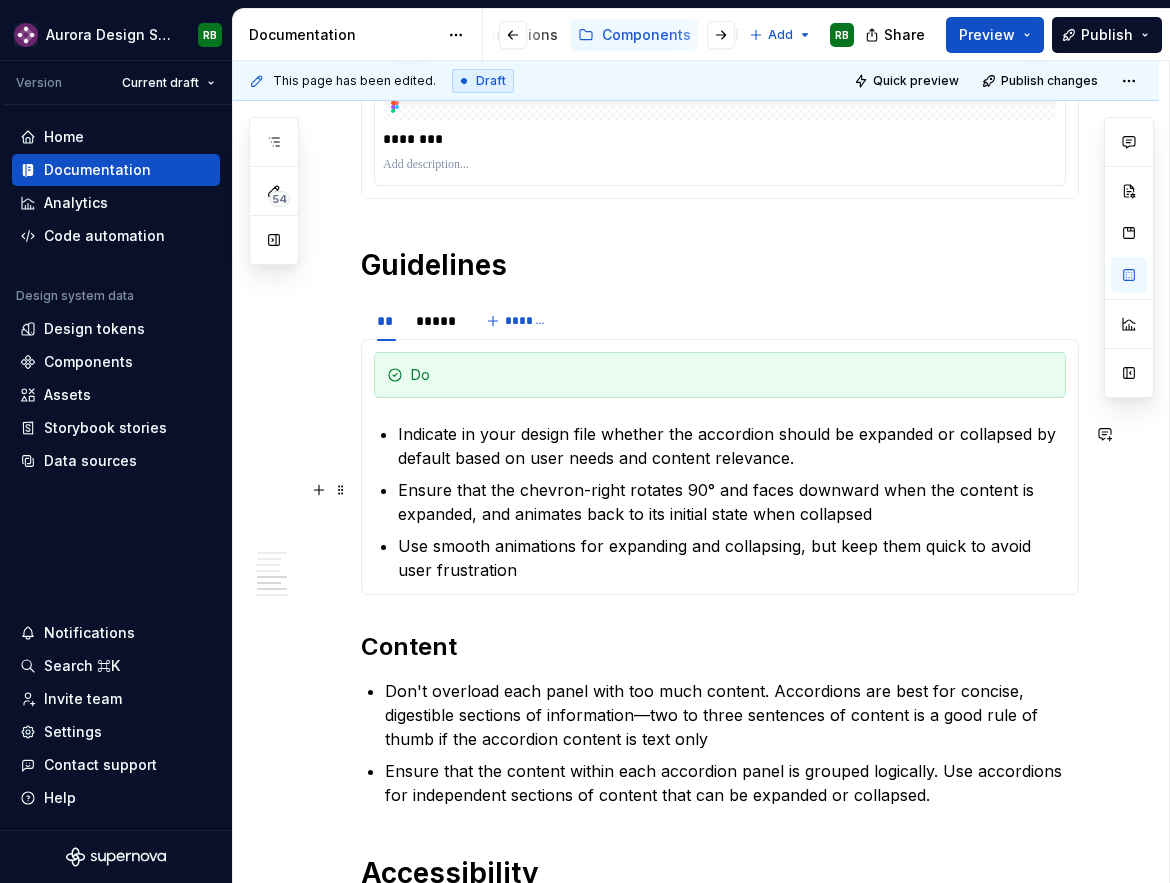 click on "Ensure that the chevron-right rotates 90° and faces downward when the content is expanded, and animates back to its initial state when collapsed" at bounding box center (732, 502) 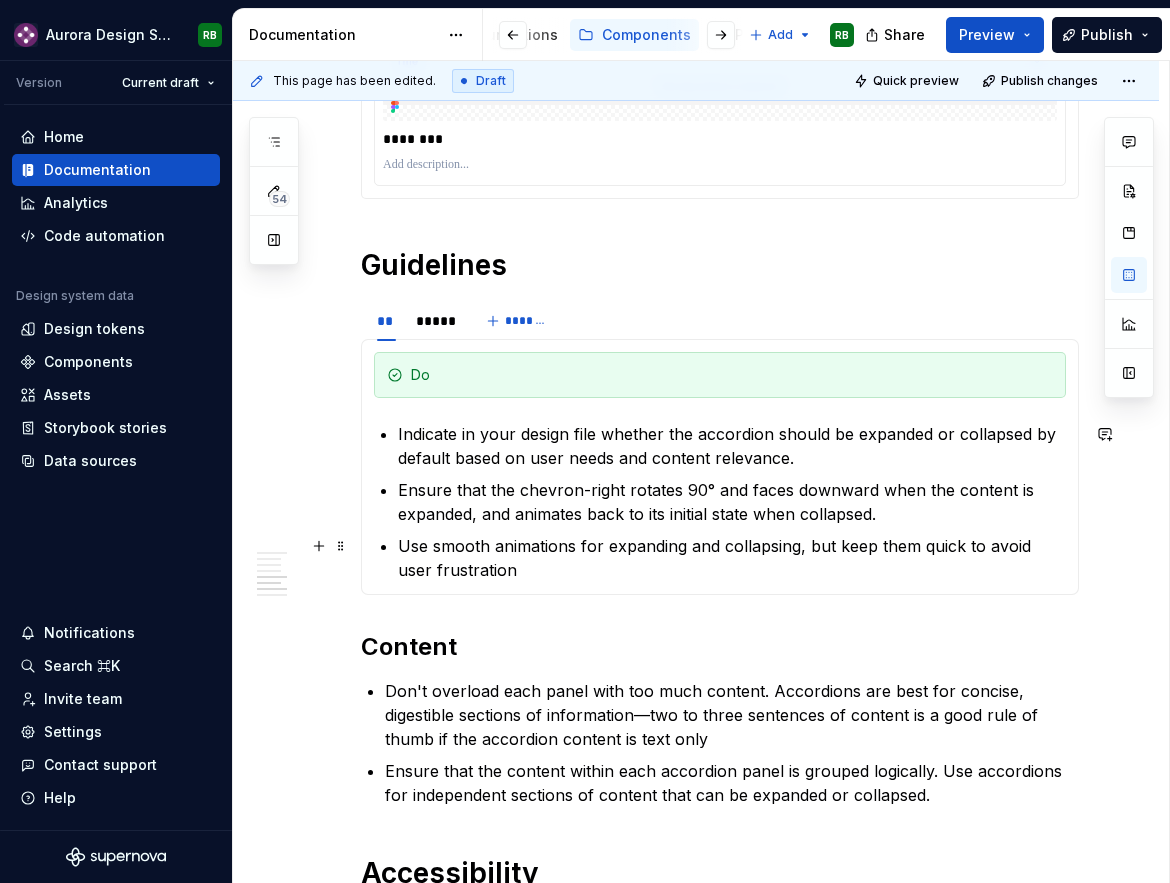 click on "Use smooth animations for expanding and collapsing, but keep them quick to avoid user frustration" at bounding box center (732, 558) 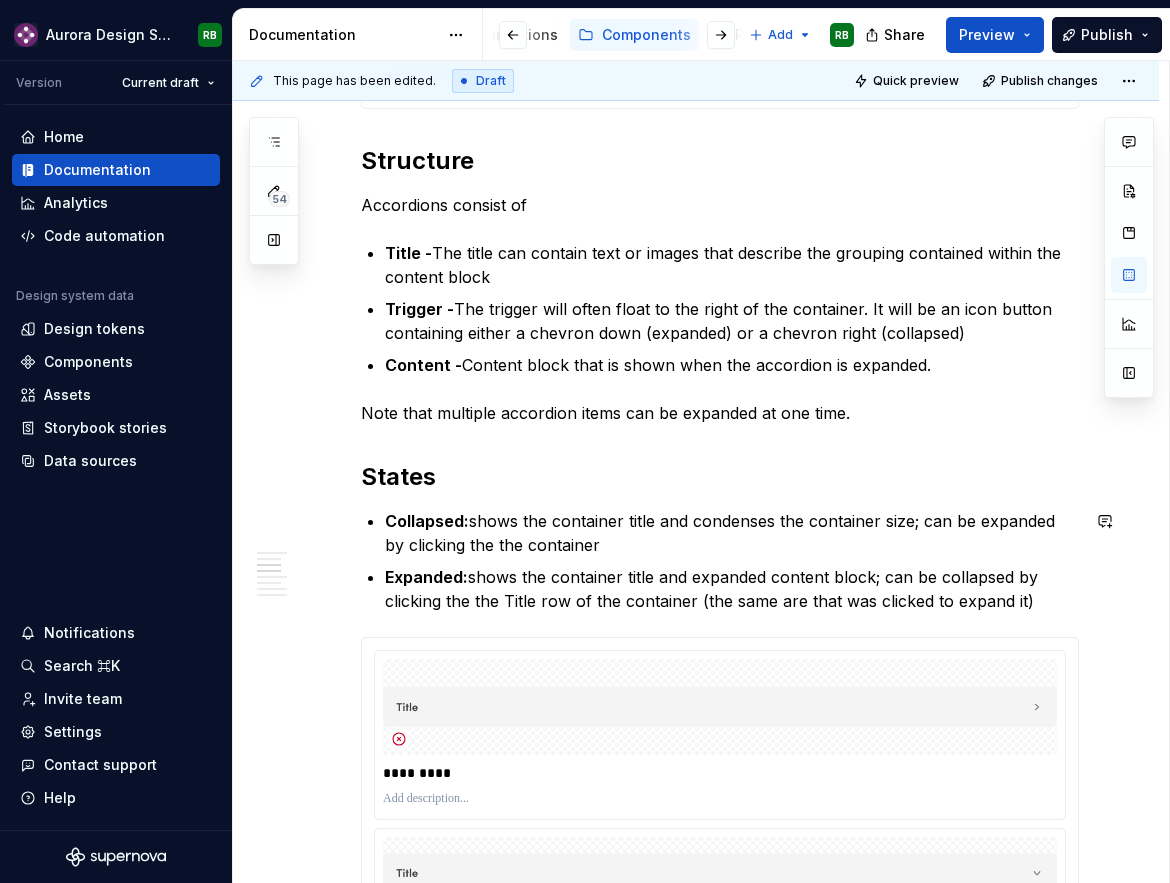scroll, scrollTop: 1693, scrollLeft: 0, axis: vertical 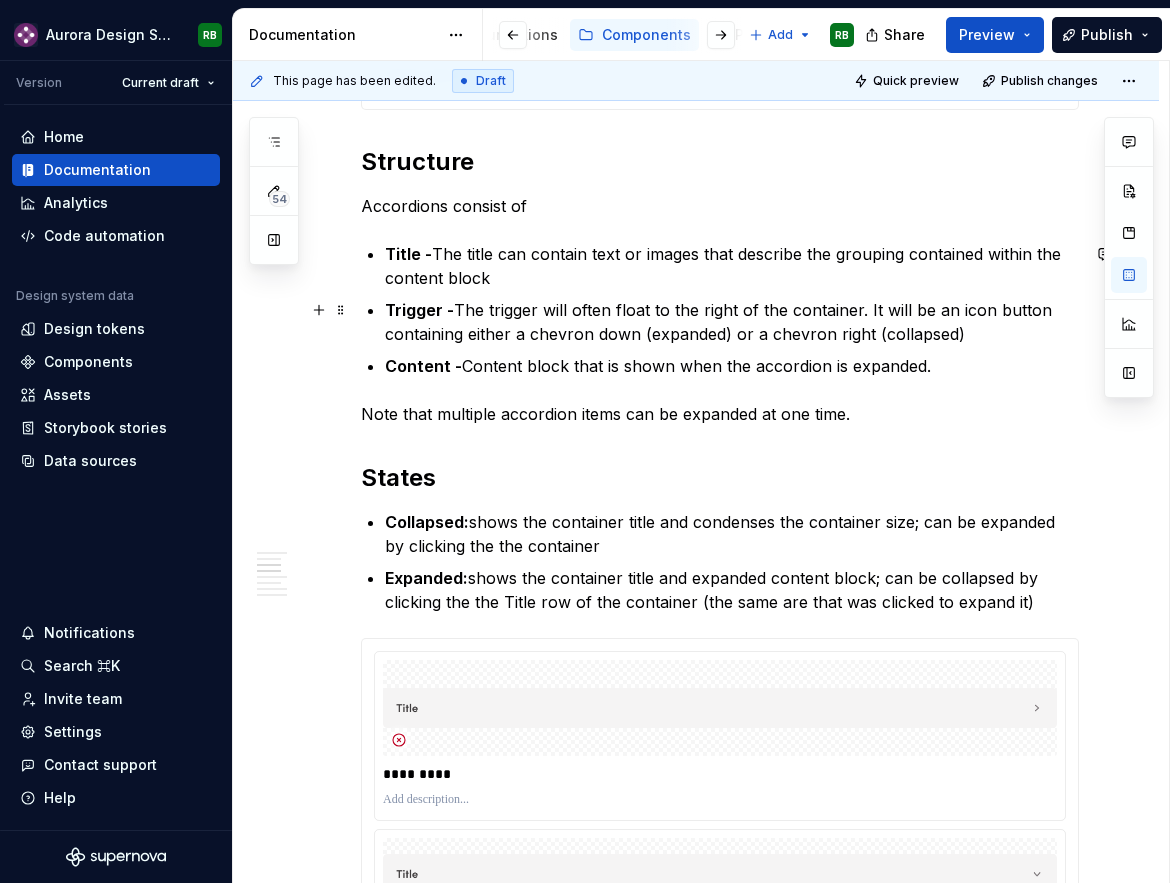 click on "Trigger -  The trigger will often float to the right of the container. It will be an icon button containing either a chevron down (expanded) or a chevron right (collapsed)" at bounding box center [732, 322] 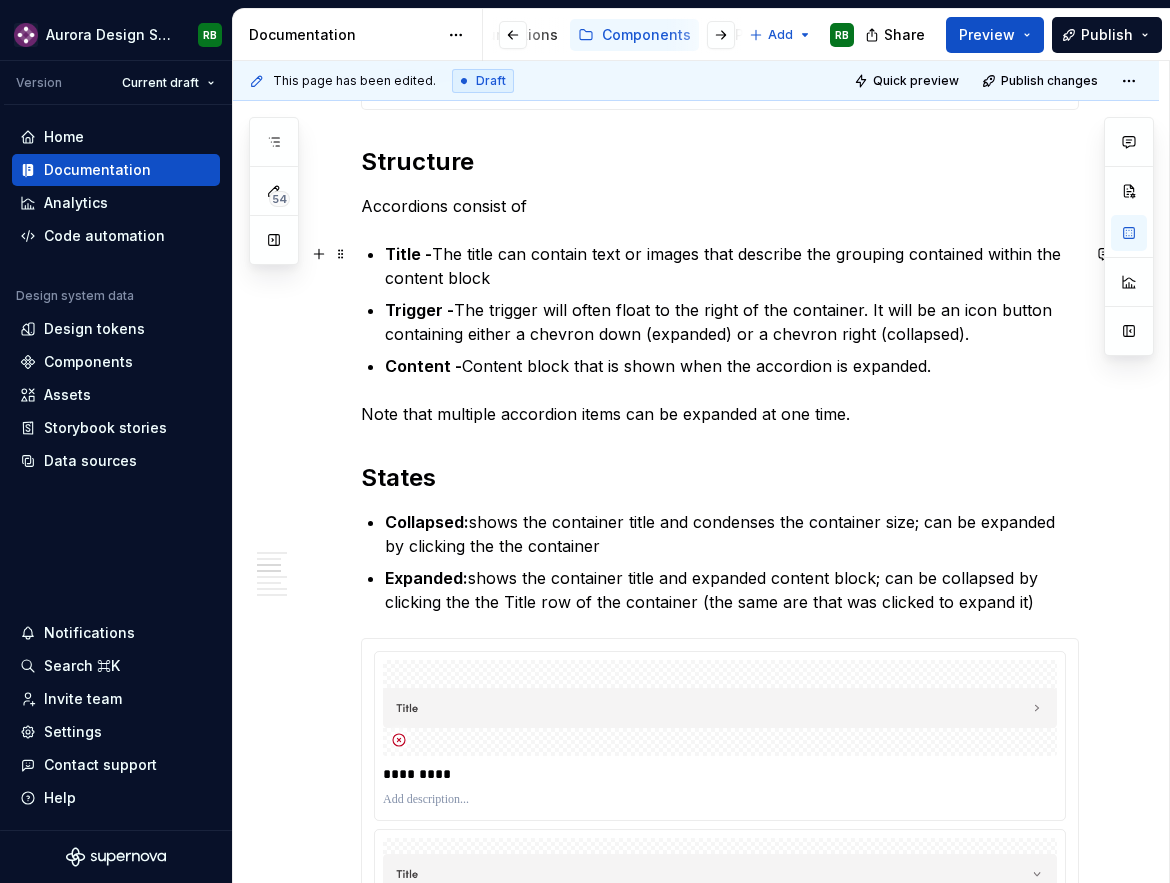 click on "Title -  The title can contain text or images that describe the grouping contained within the content block" at bounding box center (732, 266) 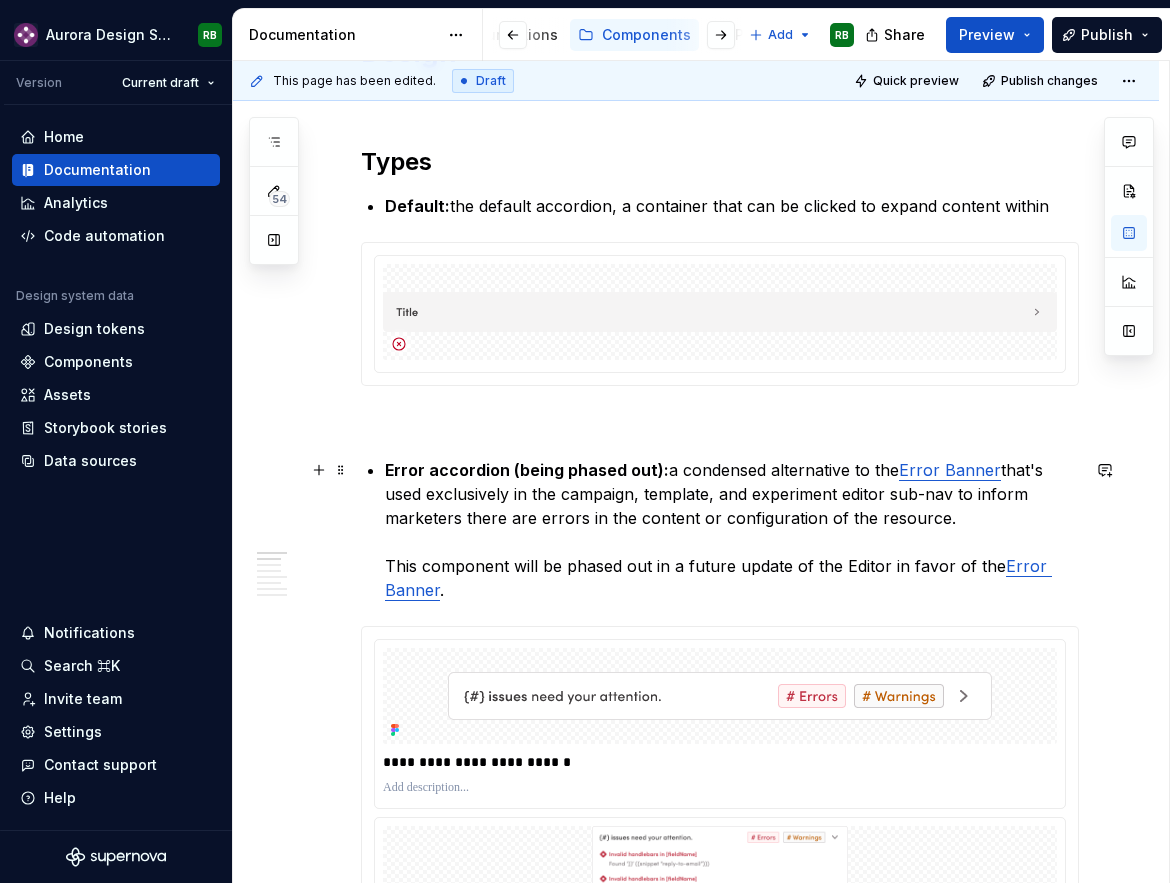 scroll, scrollTop: 616, scrollLeft: 0, axis: vertical 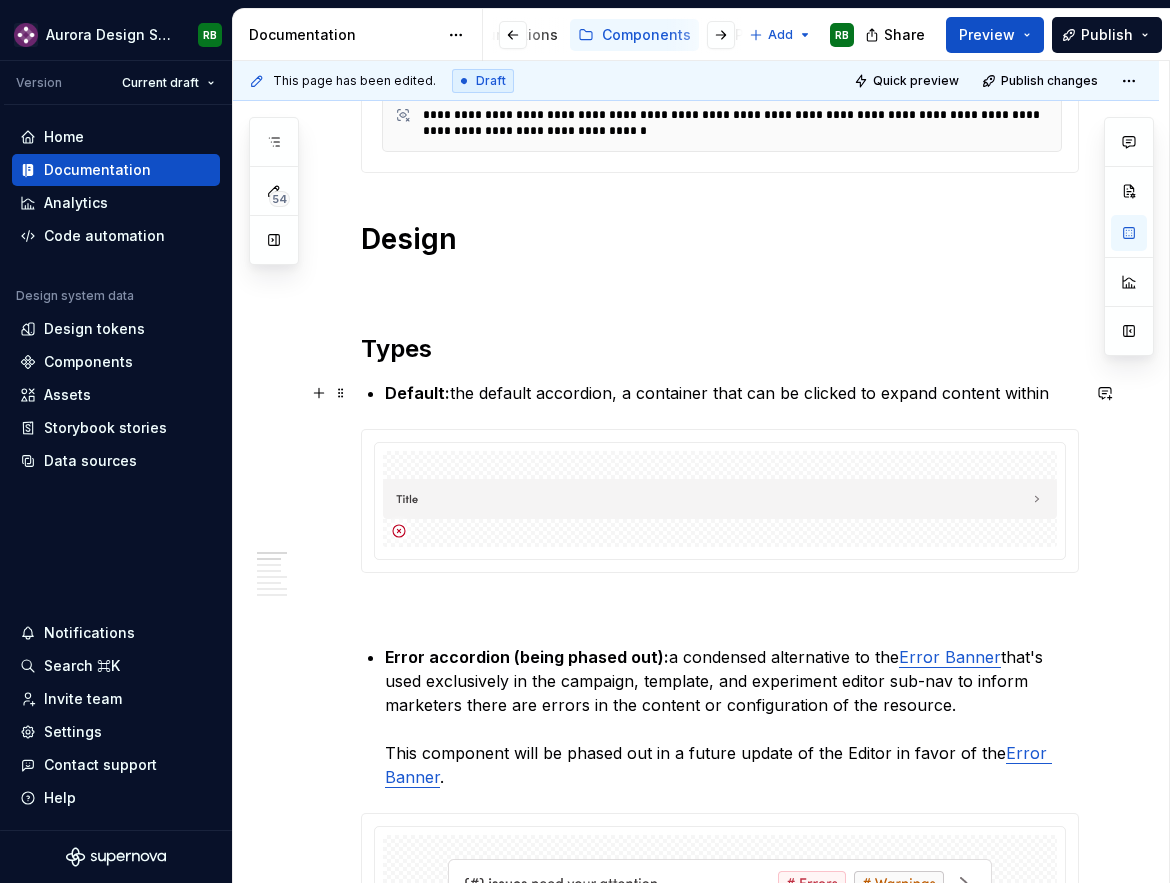 click on "Default:  the default accordion, a container that can be clicked to expand content within" at bounding box center [732, 393] 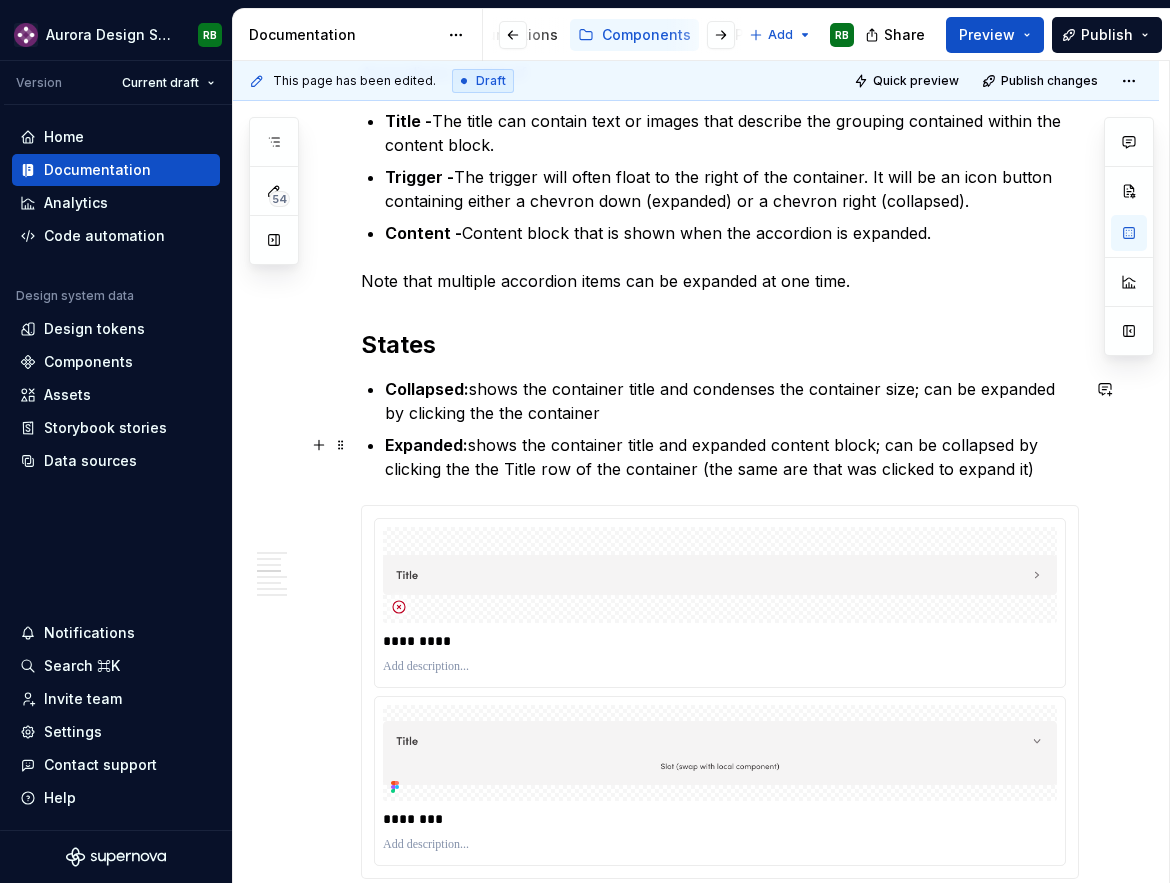 scroll, scrollTop: 1859, scrollLeft: 0, axis: vertical 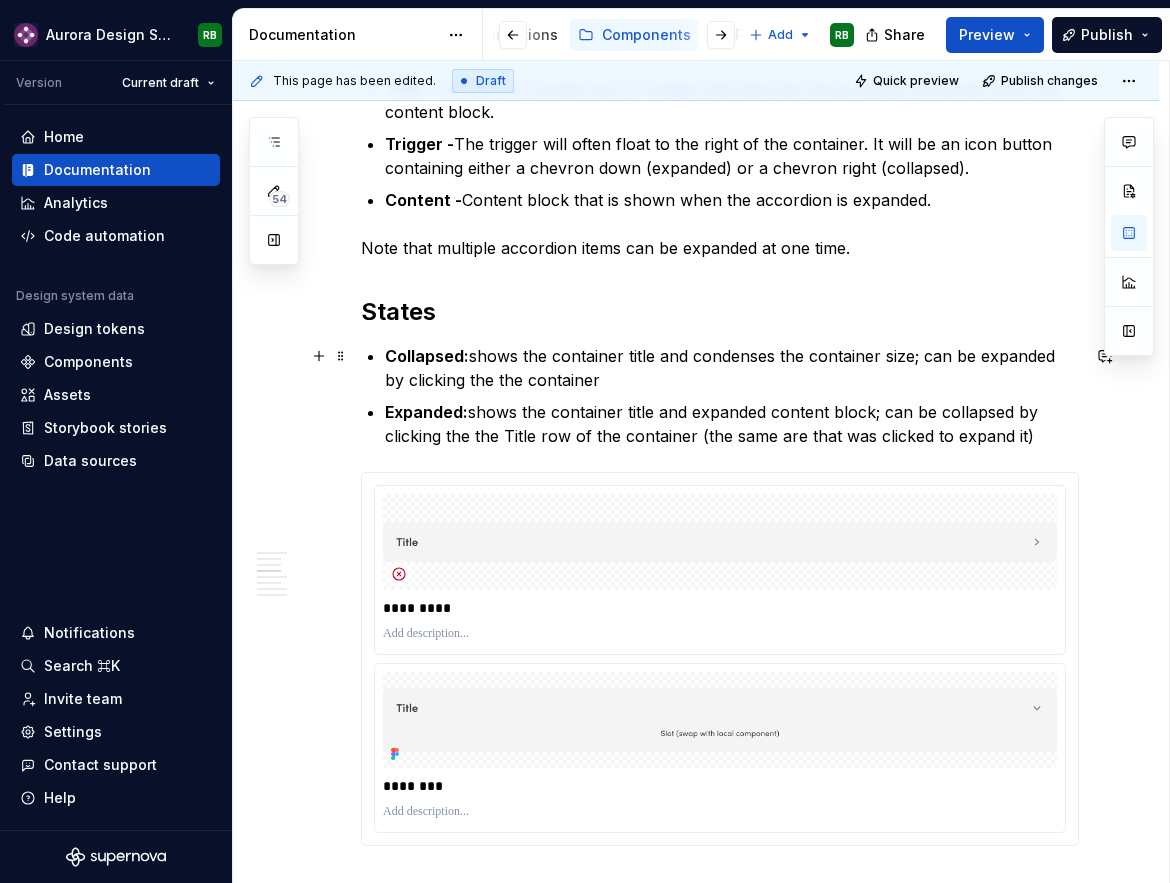 click on "Collapsed:  shows the container title and condenses the container size; can be expanded by clicking the the container" at bounding box center (732, 368) 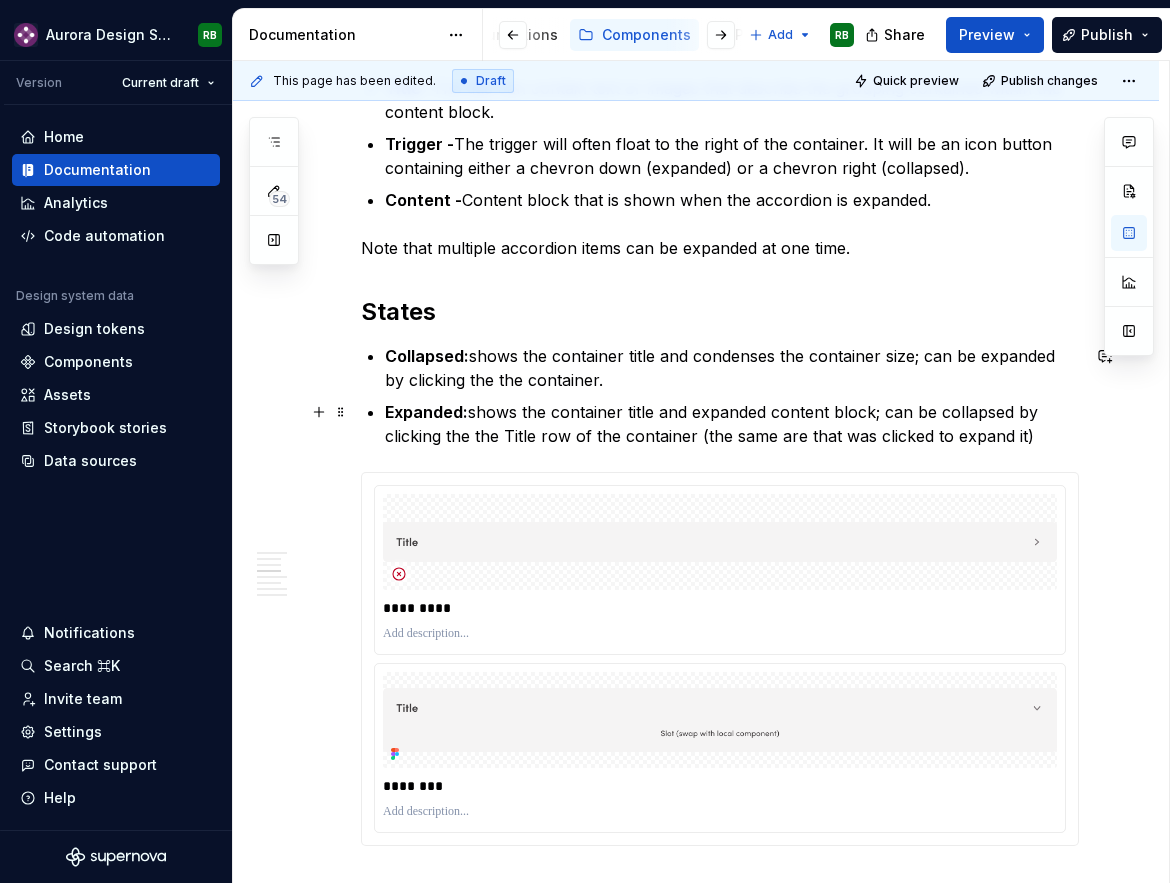 click on "Expanded:  shows the container title and expanded content block; can be collapsed by clicking the the Title row of the container (the same are that was clicked to expand it)" at bounding box center (732, 424) 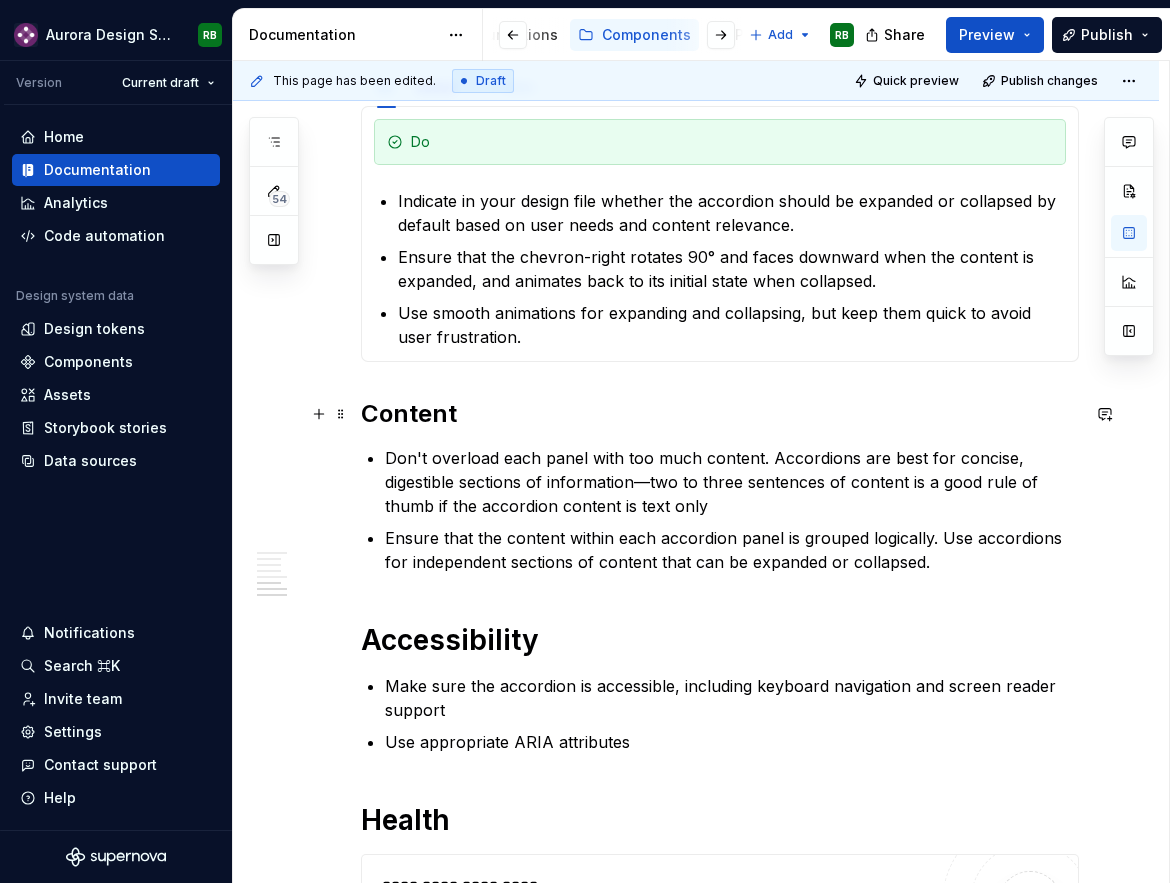 scroll, scrollTop: 2921, scrollLeft: 0, axis: vertical 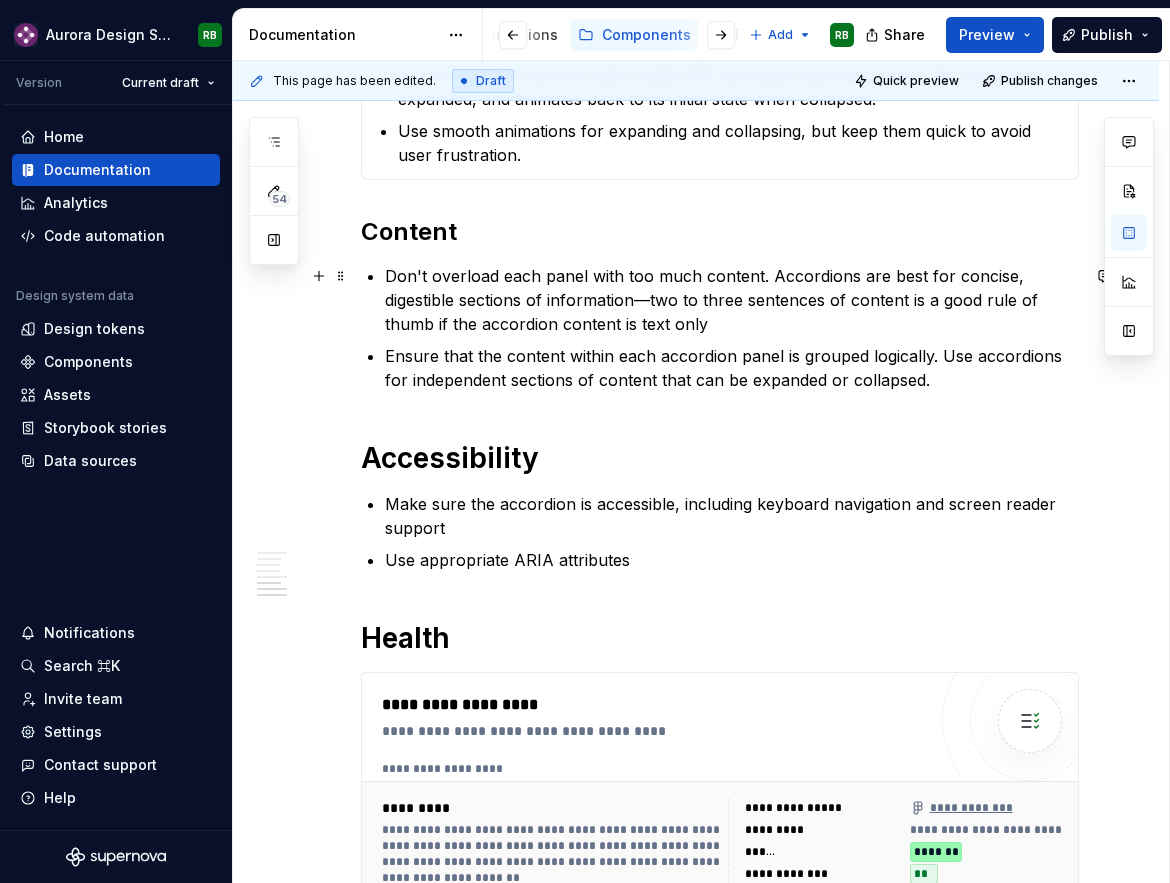click on "Don't overload each panel with too much content. Accordions are best for concise, digestible sections of information—two to three sentences of content is a good rule of thumb if the accordion content is text only" at bounding box center [732, 300] 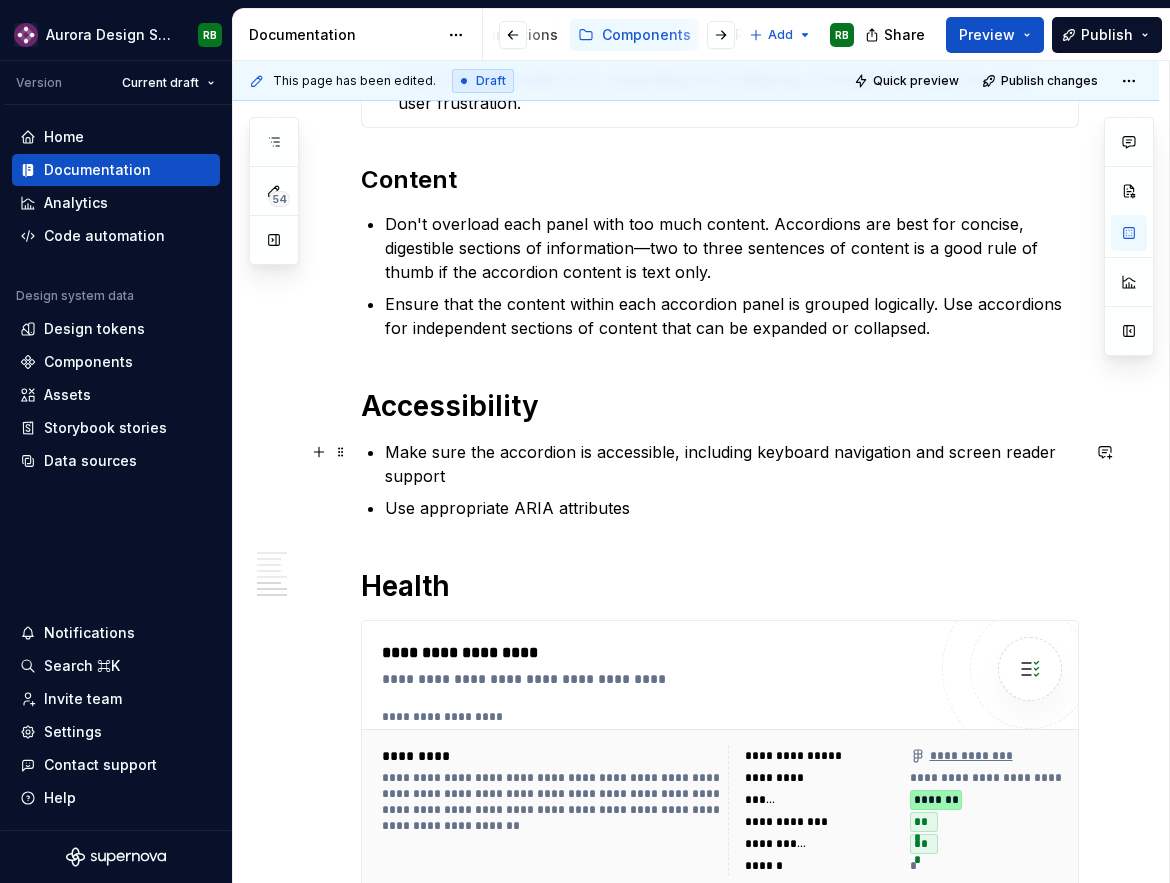scroll, scrollTop: 2974, scrollLeft: 0, axis: vertical 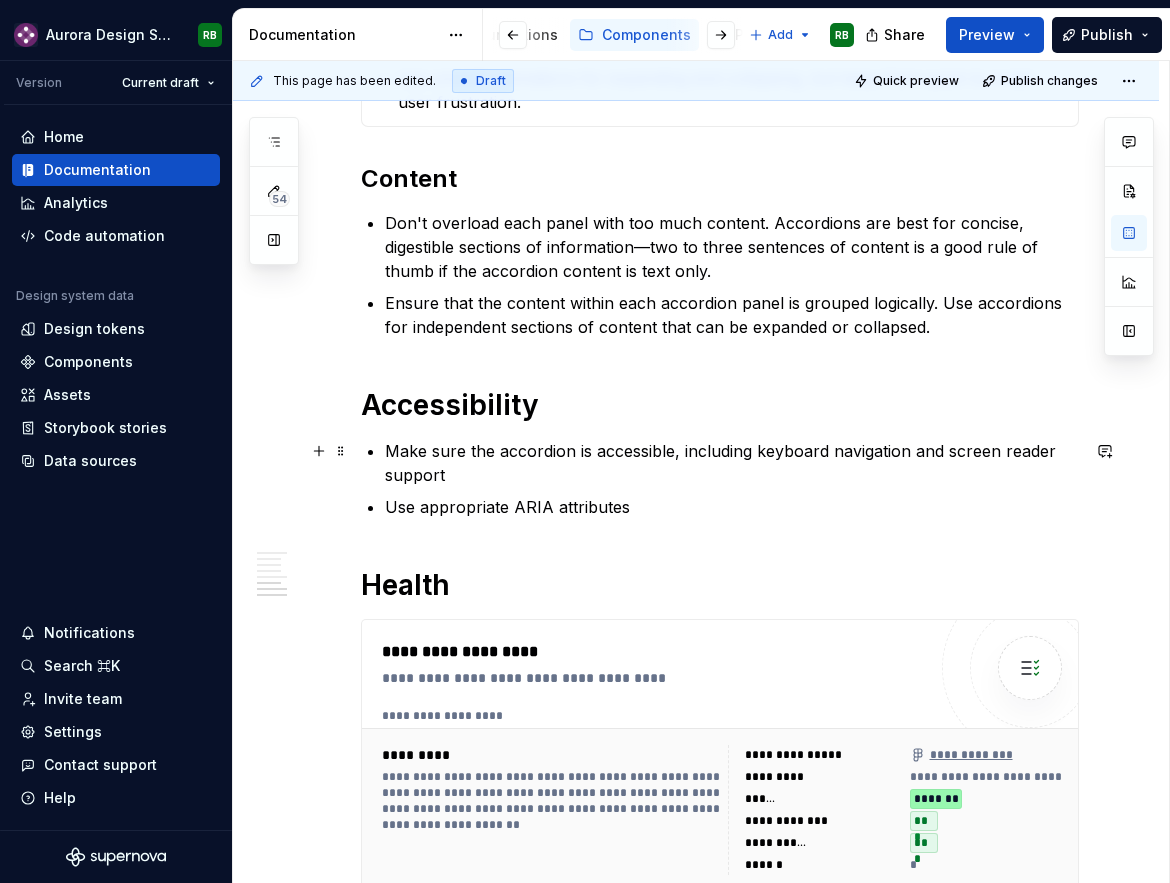 click on "Make sure the accordion is accessible, including keyboard navigation and screen reader support" at bounding box center (732, 463) 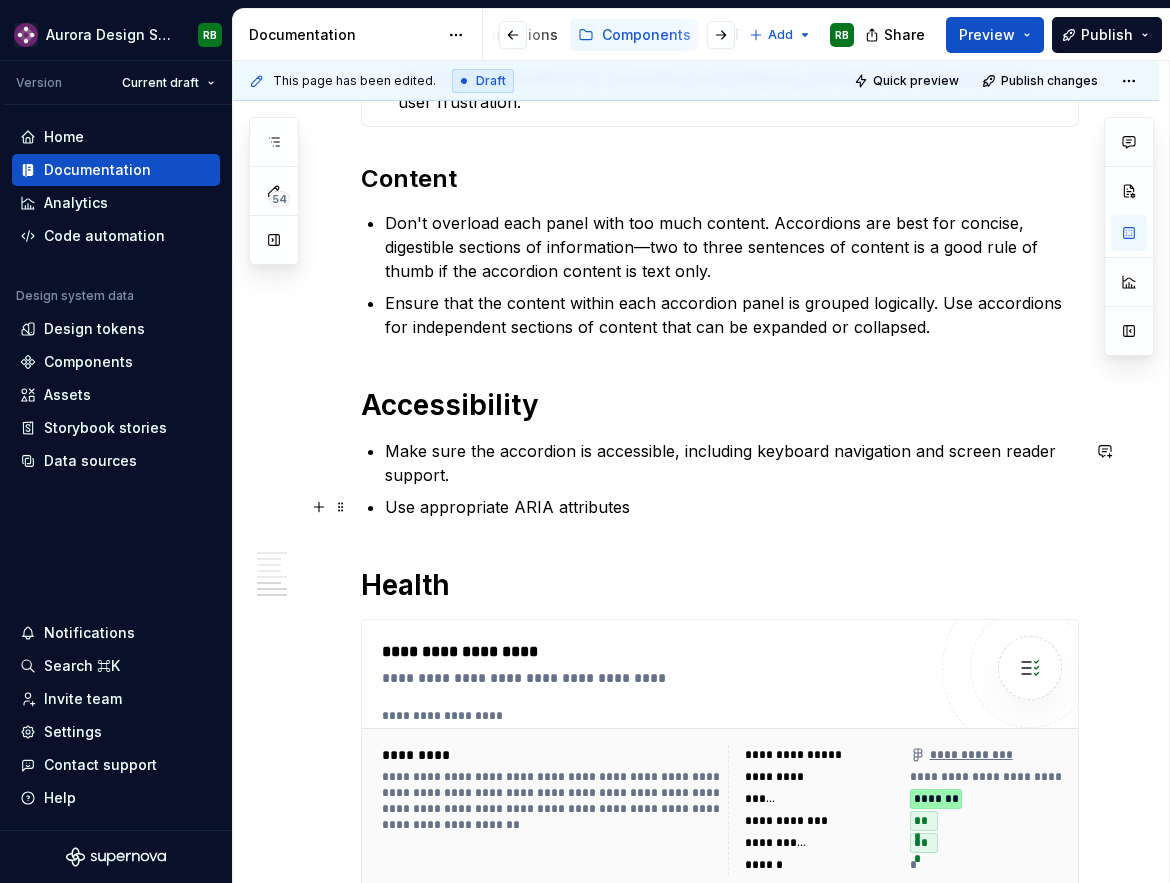 click on "Use appropriate ARIA attributes" at bounding box center [732, 507] 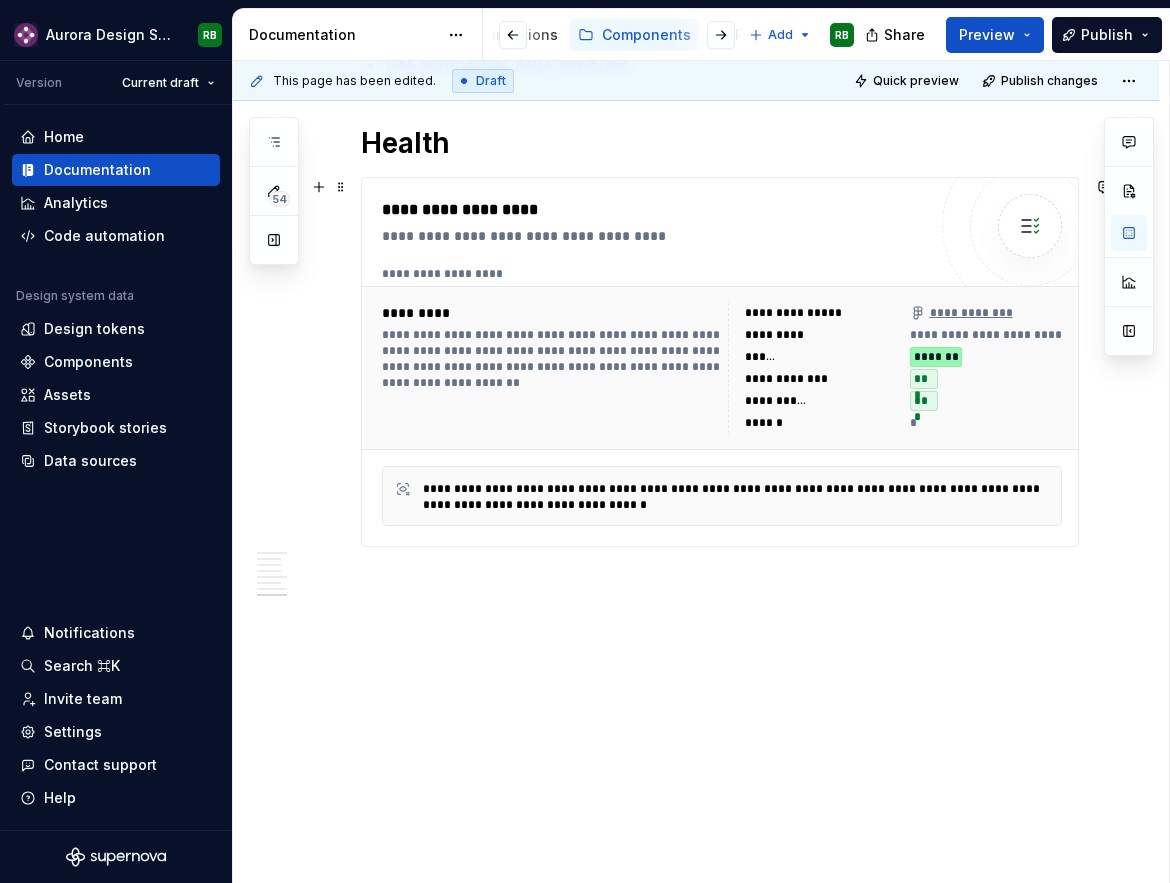 scroll, scrollTop: 3028, scrollLeft: 0, axis: vertical 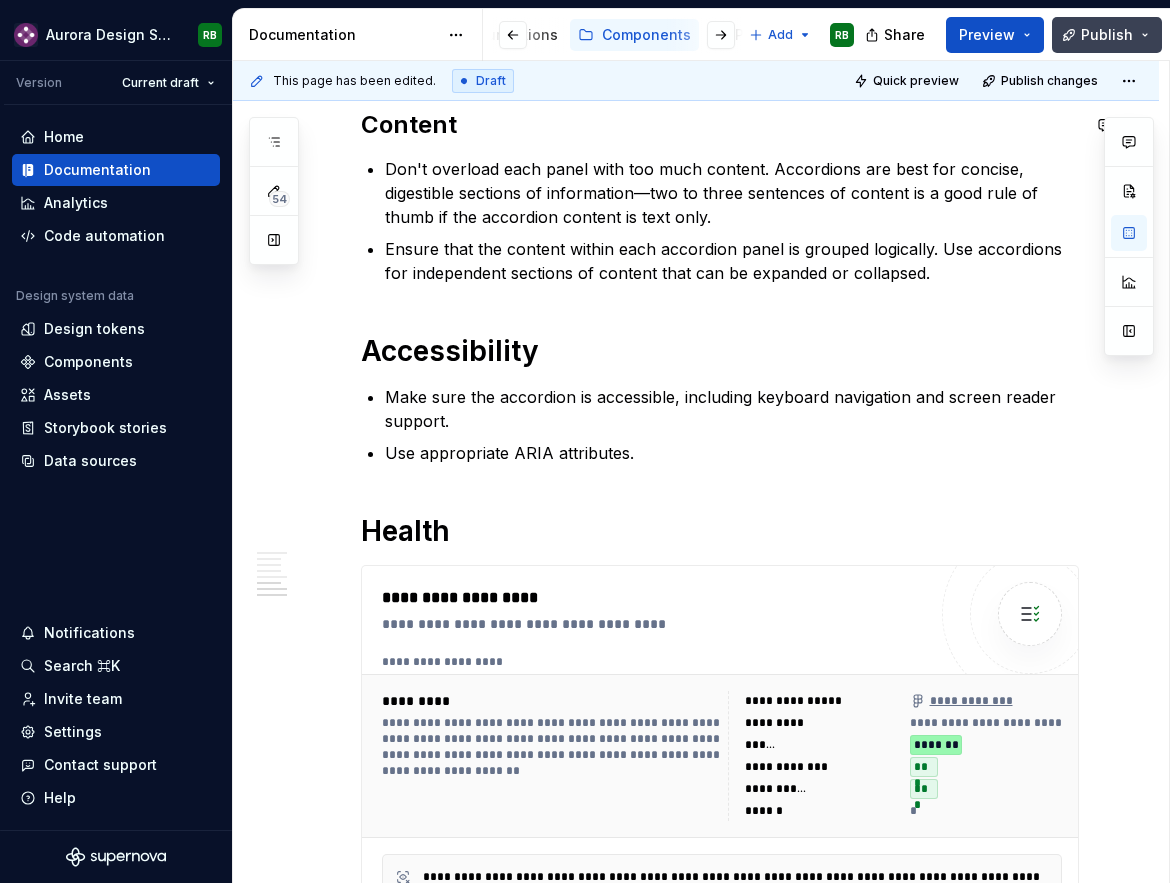 click on "Publish" at bounding box center (1107, 35) 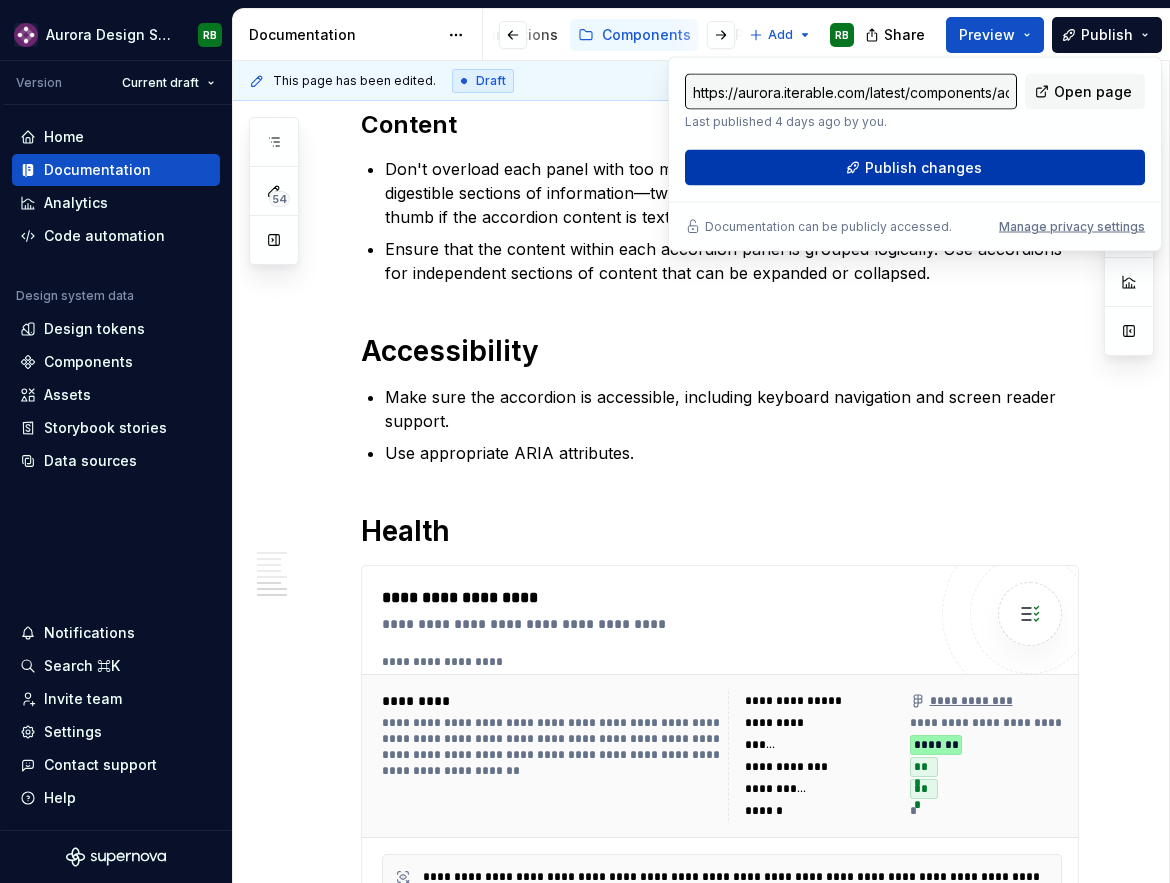 click on "Publish changes" at bounding box center [923, 168] 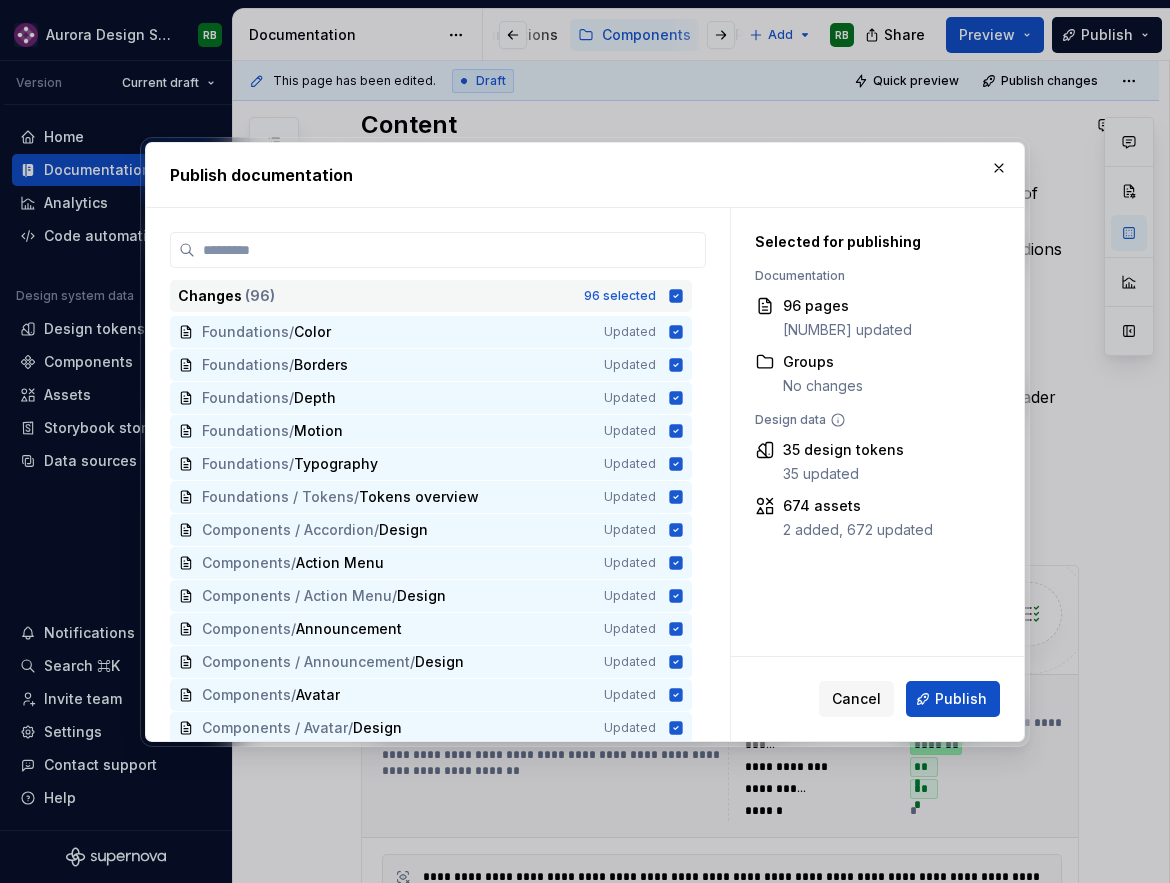click 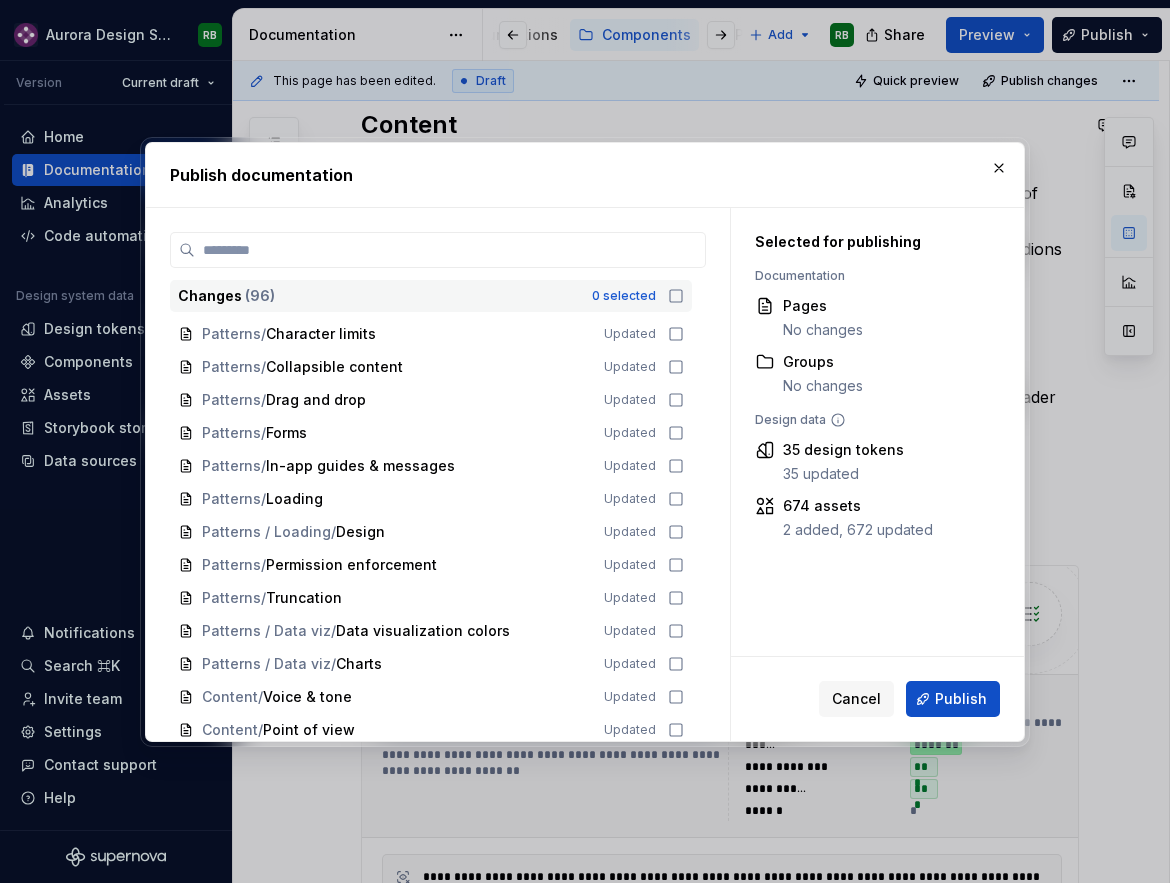 scroll, scrollTop: 2743, scrollLeft: 0, axis: vertical 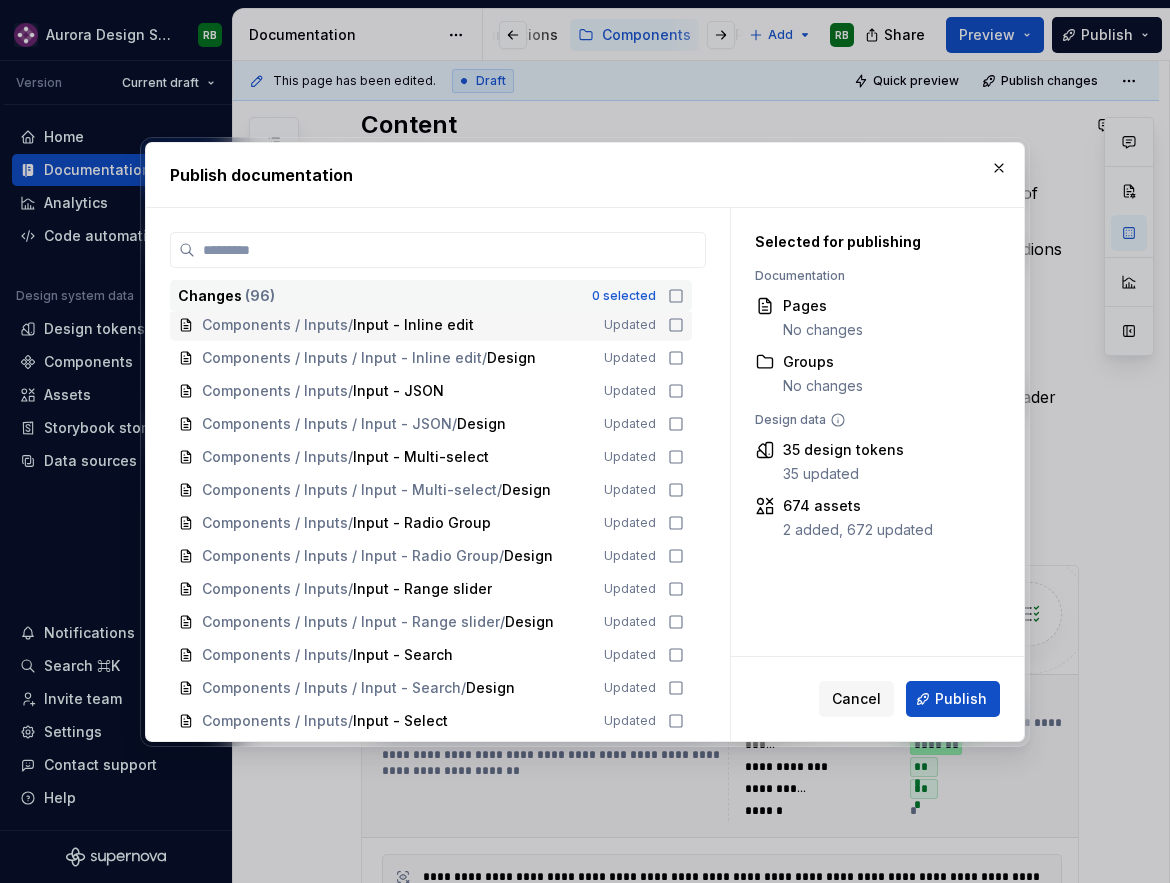 click 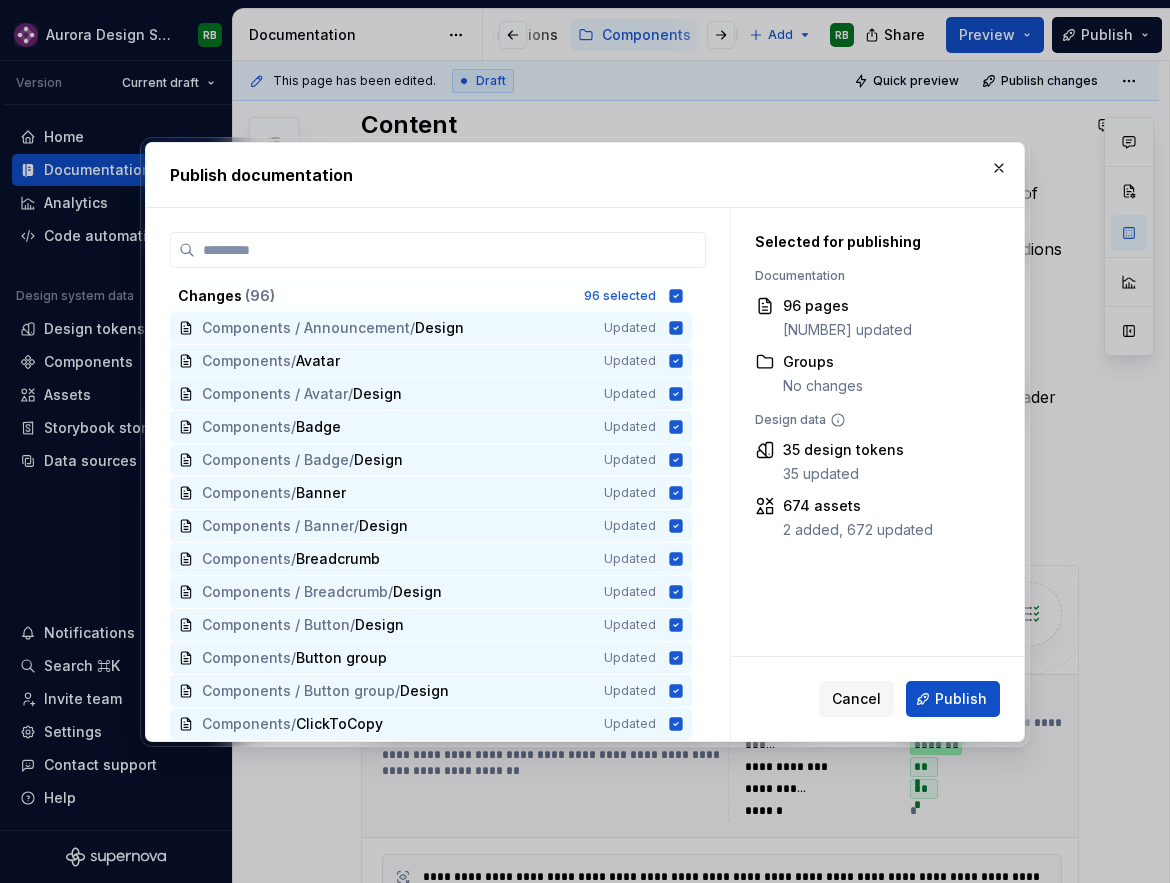 scroll, scrollTop: 0, scrollLeft: 0, axis: both 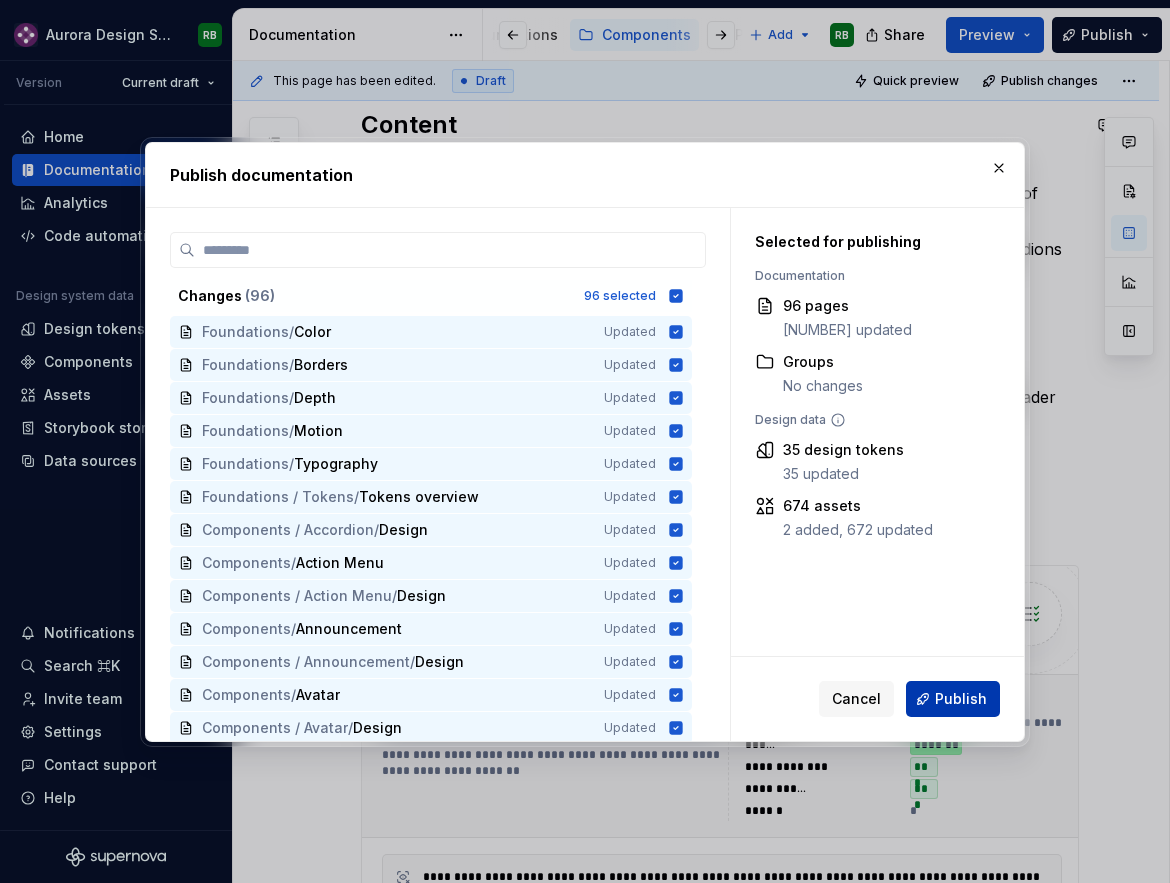click on "Publish" at bounding box center [961, 699] 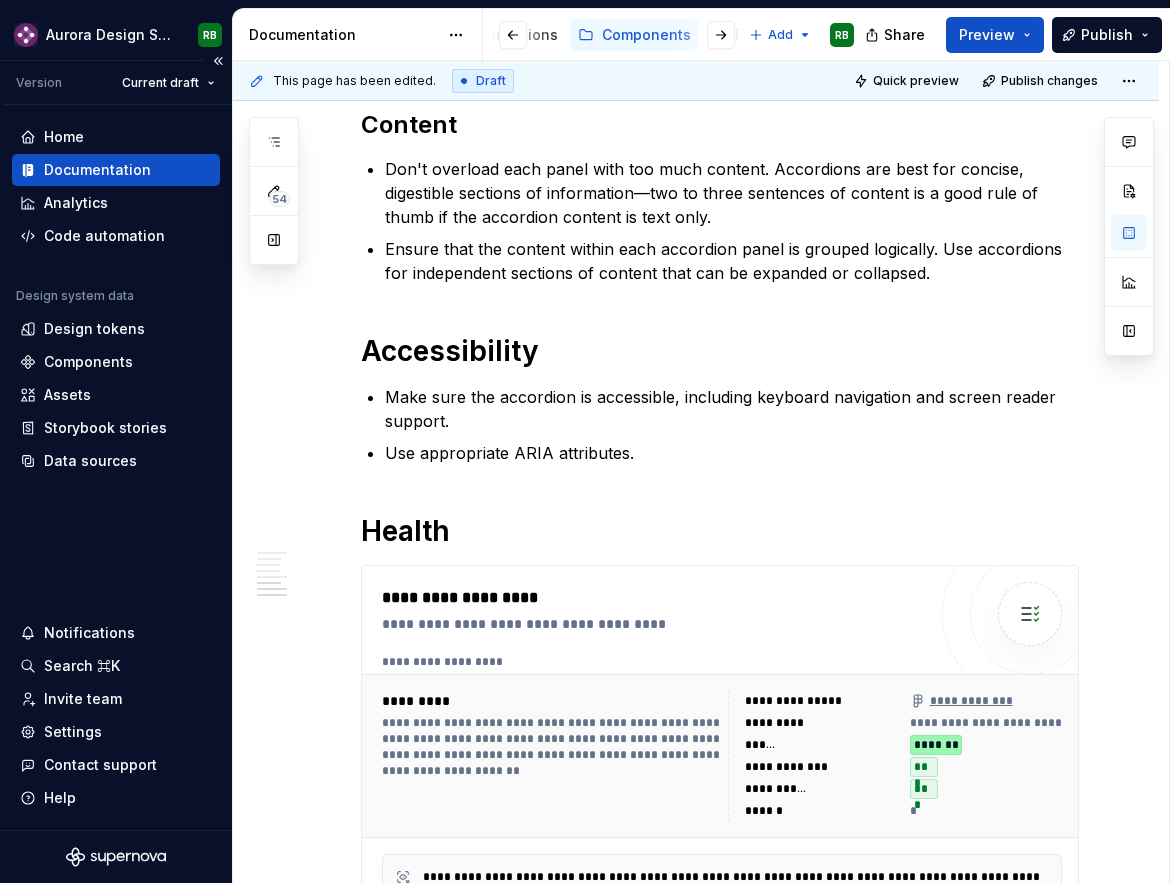 type on "*" 